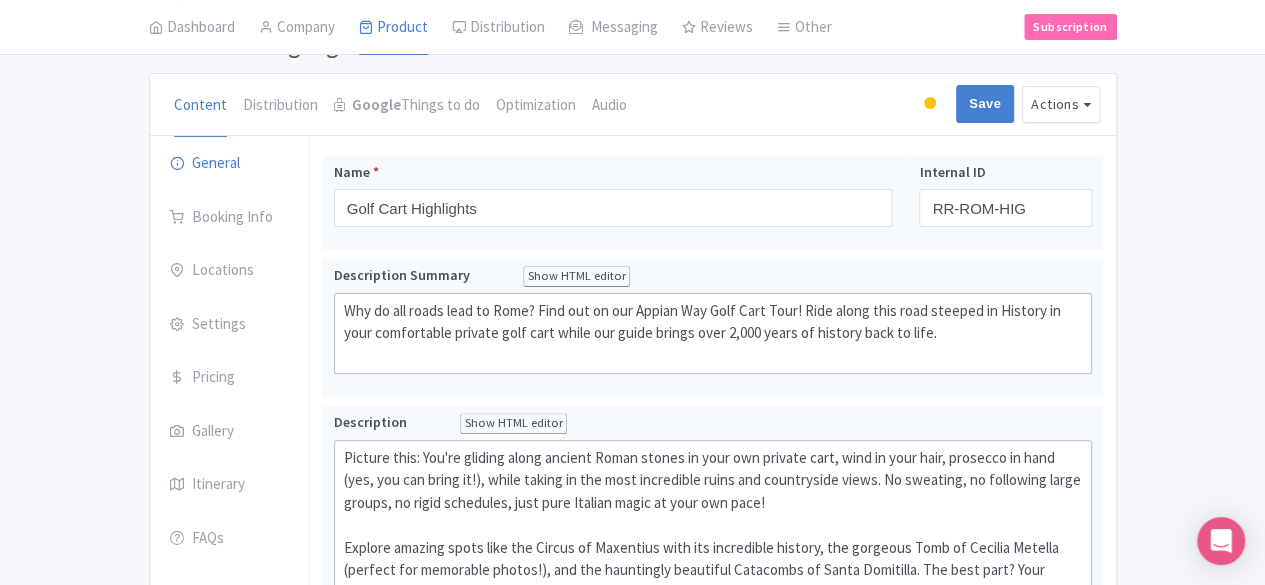 scroll, scrollTop: 127, scrollLeft: 0, axis: vertical 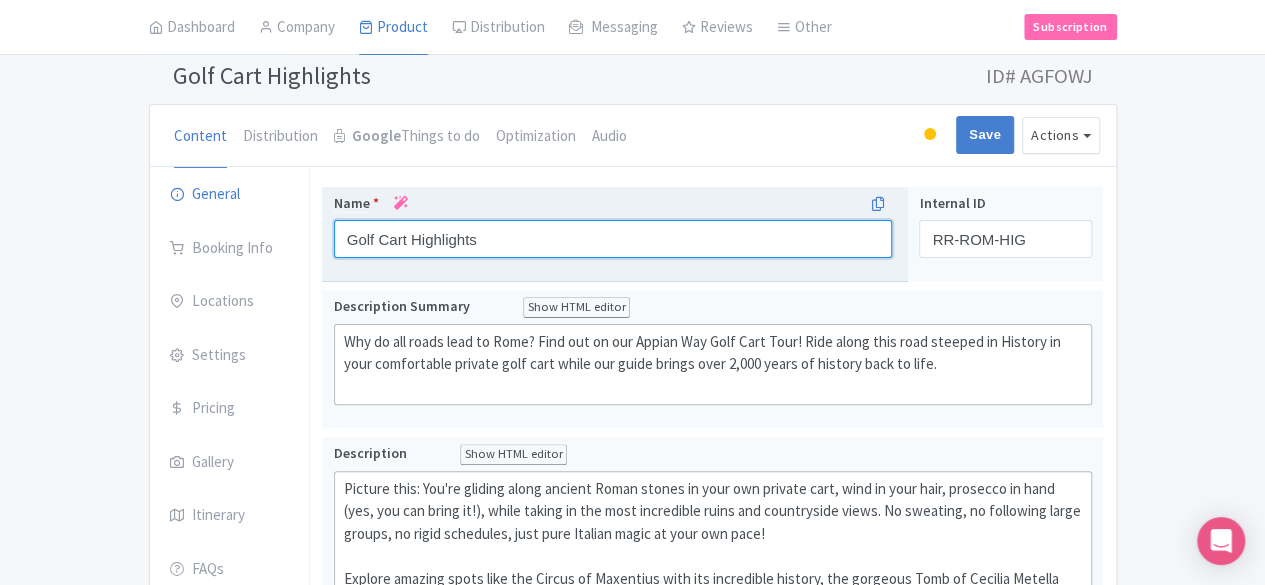 click on "Golf Cart Highlights" at bounding box center [613, 239] 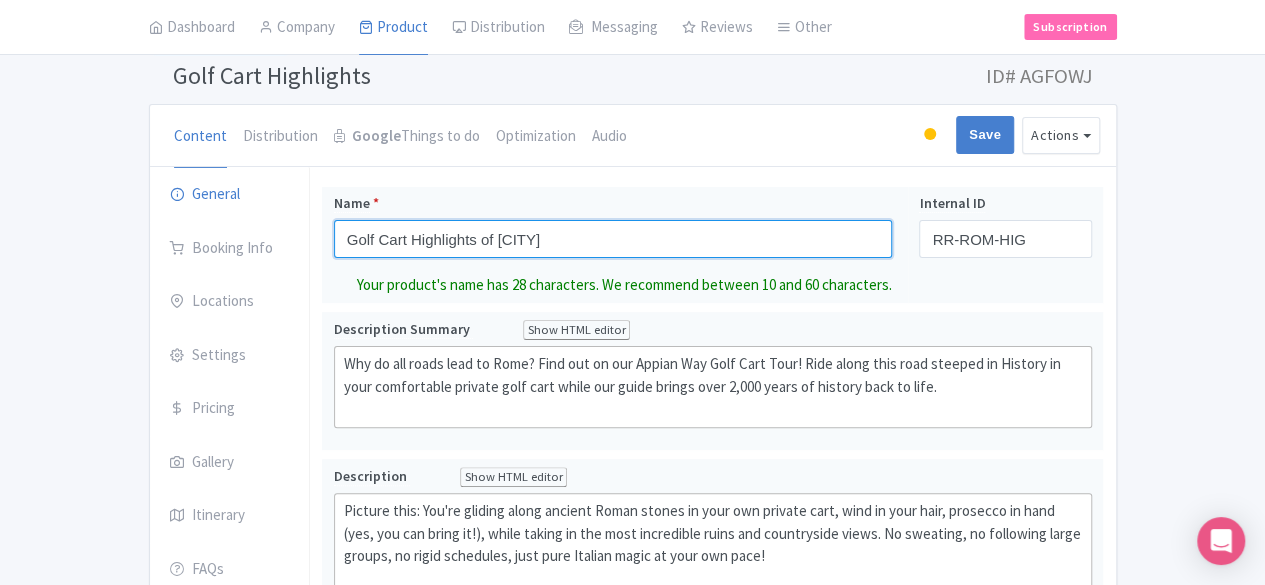 type on "Golf Cart Highlights of Rome" 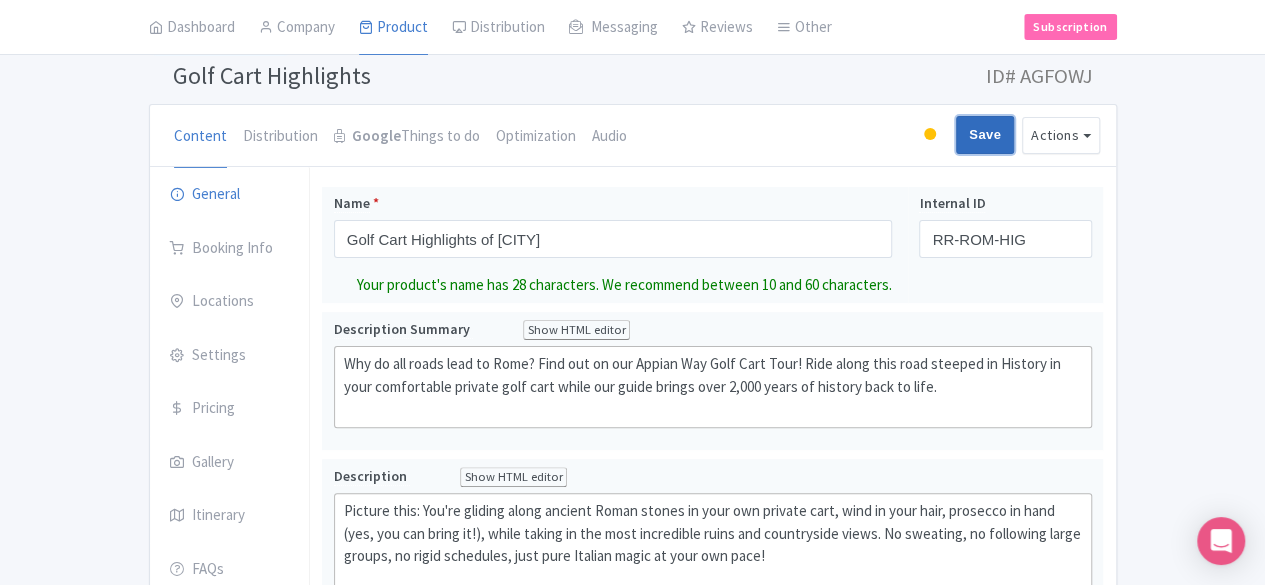 click on "Save" at bounding box center [985, 135] 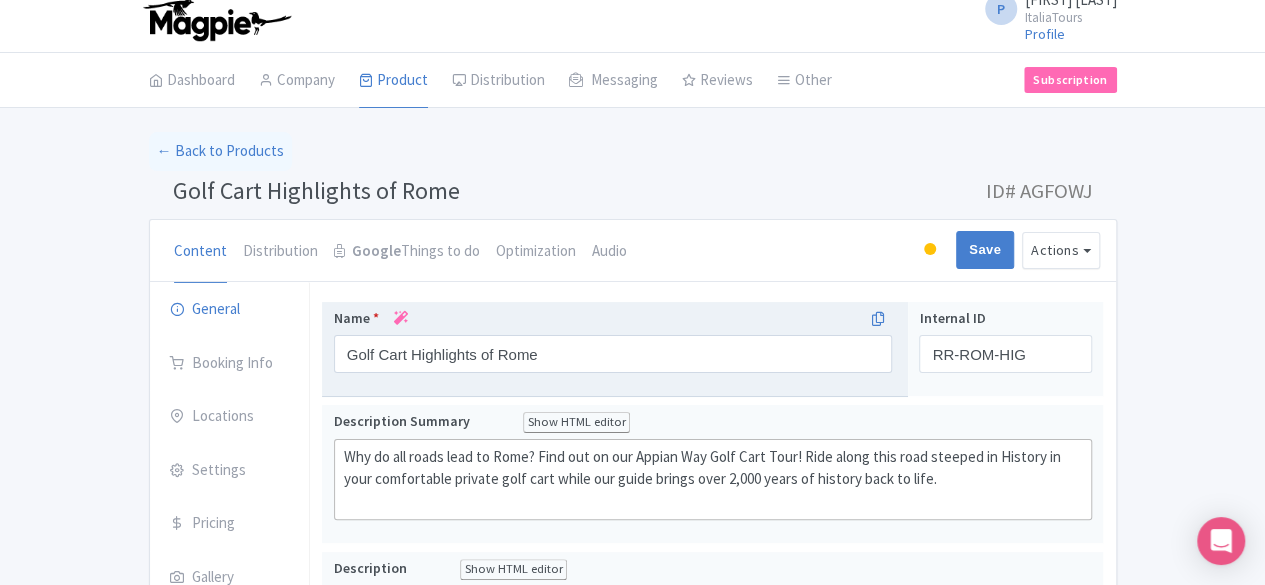 scroll, scrollTop: 12, scrollLeft: 0, axis: vertical 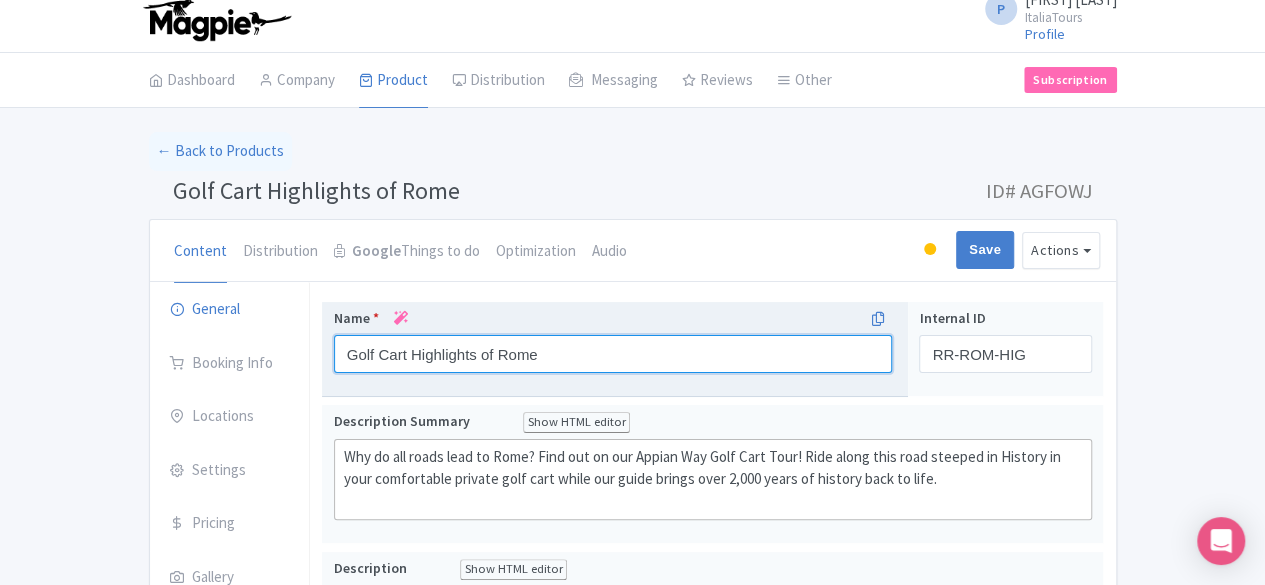 click on "Golf Cart Highlights of Rome" at bounding box center [613, 354] 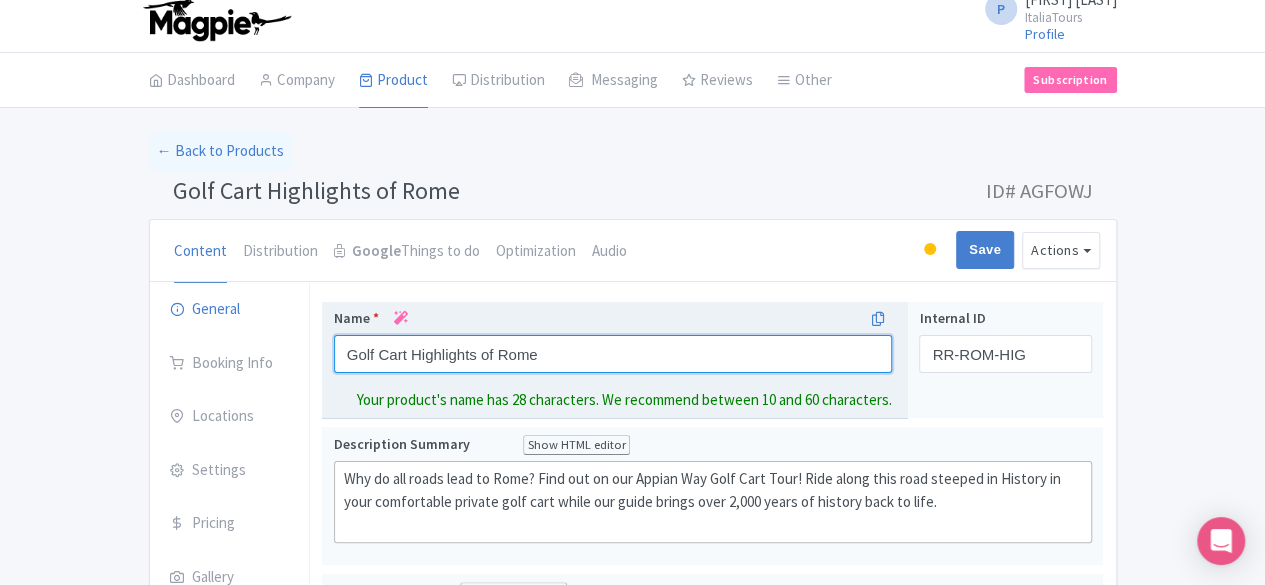 click on "Golf Cart Highlights of Rome" at bounding box center (613, 354) 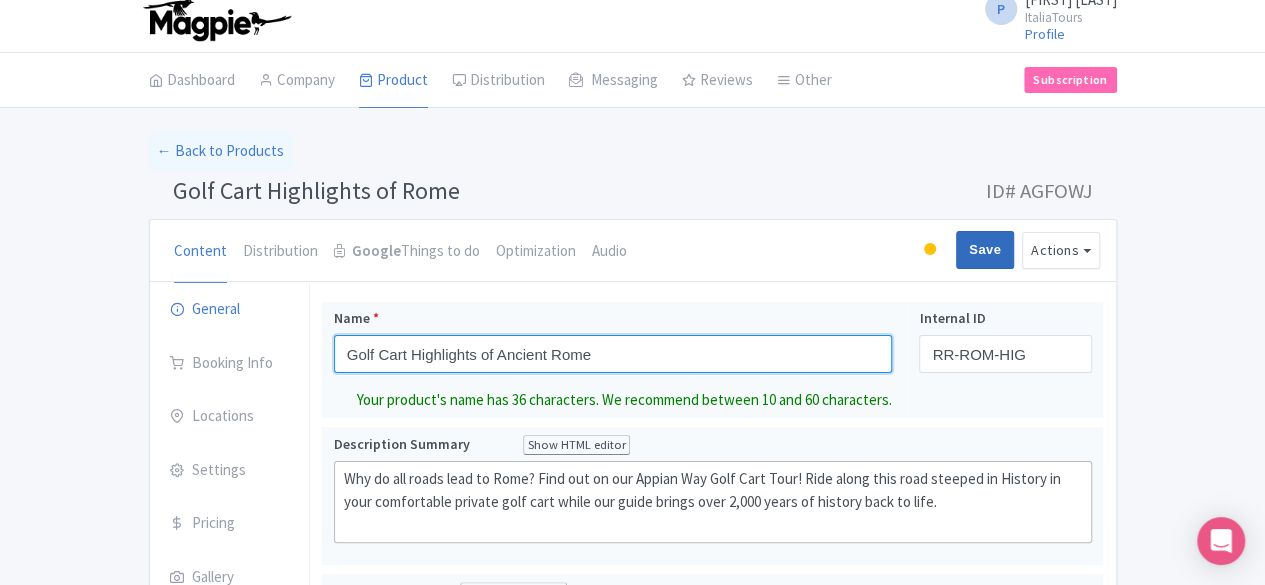 type on "Golf Cart Highlights of Ancient Rome" 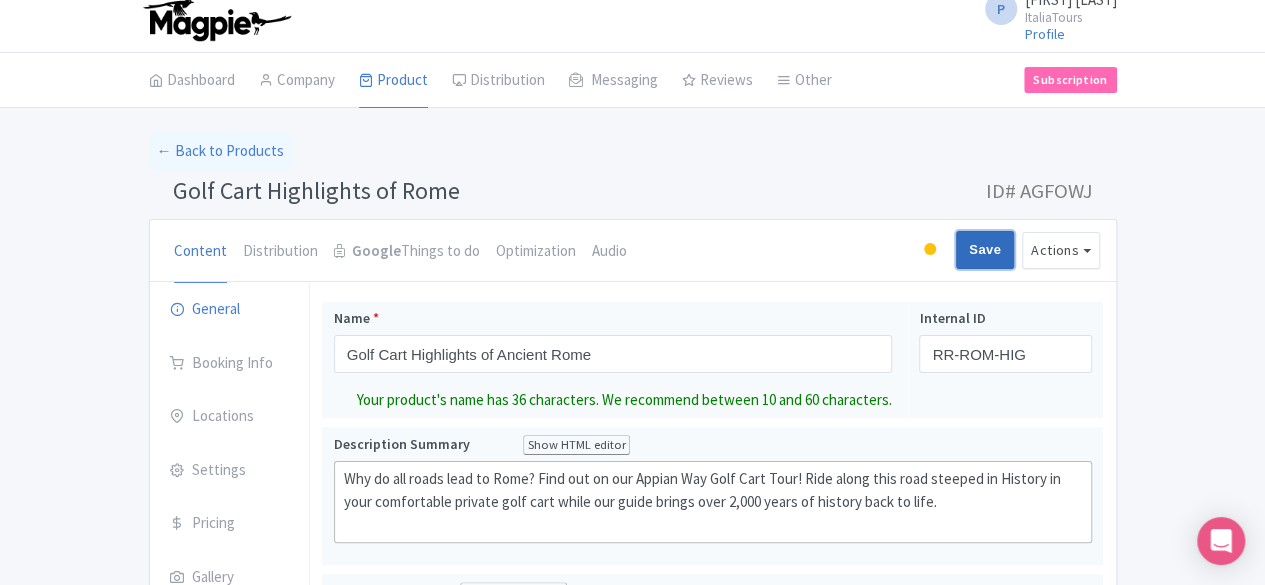 click on "Save" at bounding box center (985, 250) 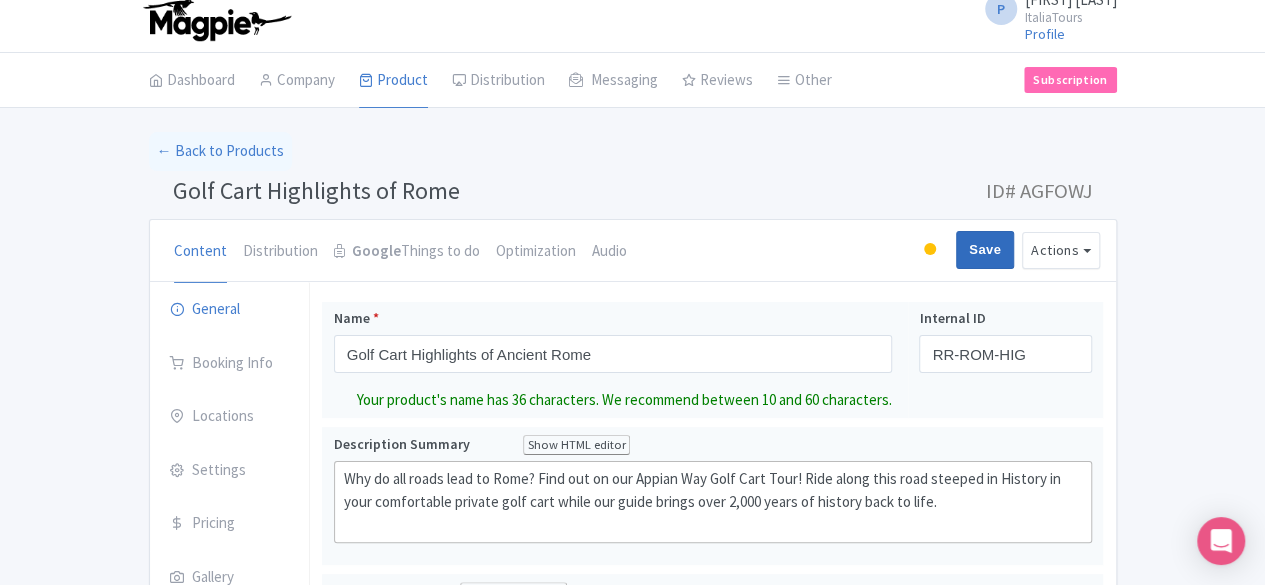 type on "Saving..." 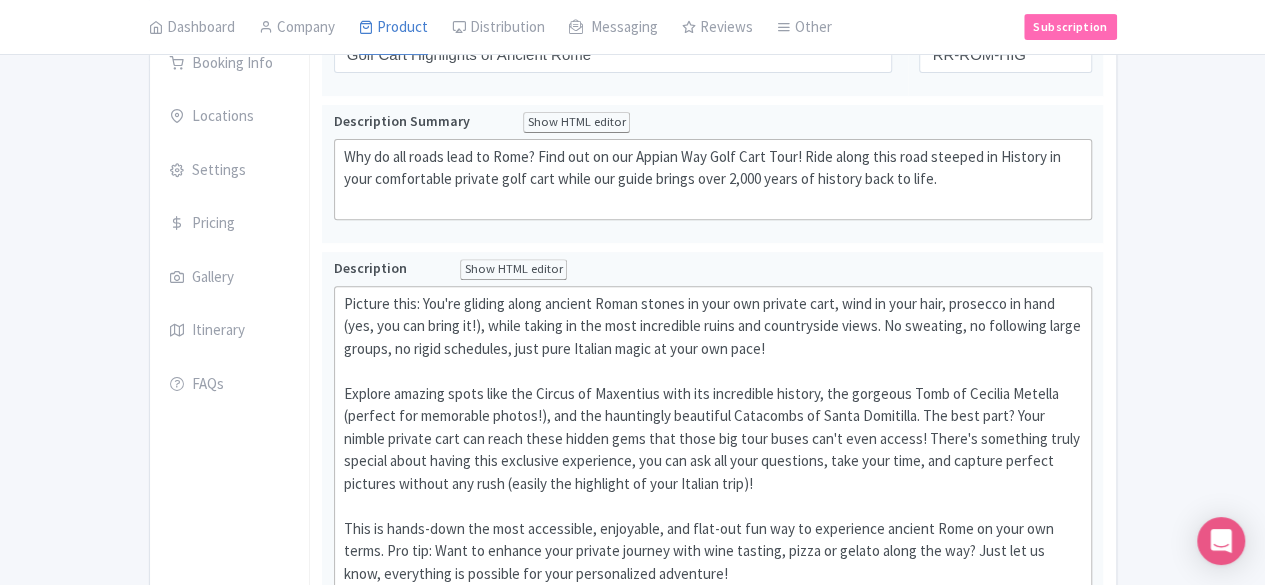 scroll, scrollTop: 312, scrollLeft: 0, axis: vertical 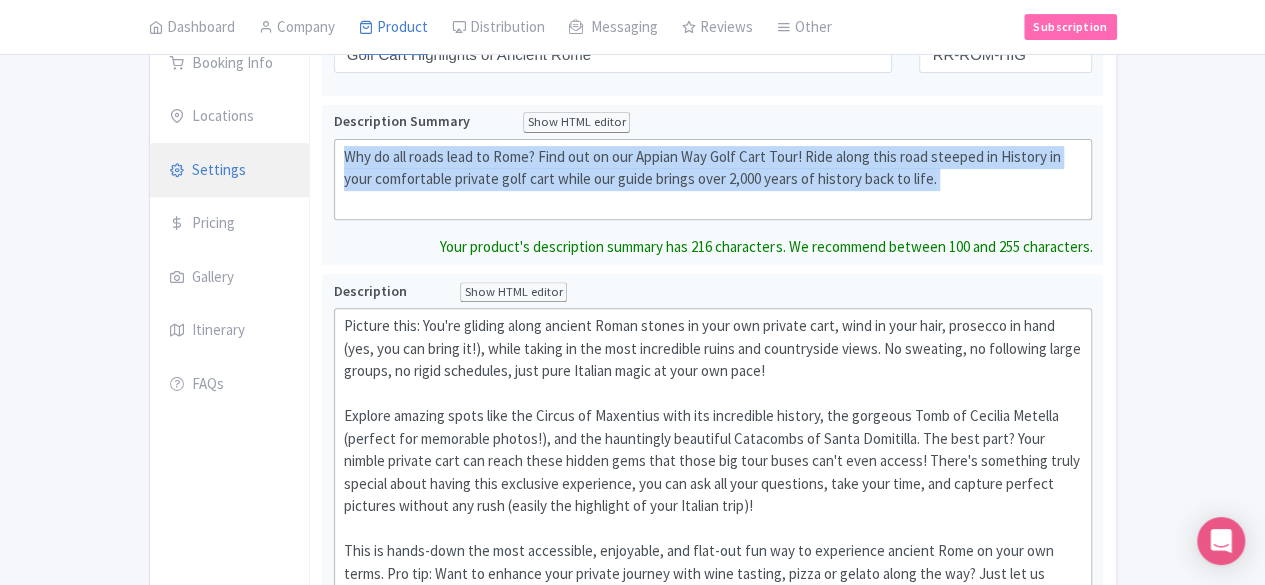 drag, startPoint x: 688, startPoint y: 201, endPoint x: 197, endPoint y: 150, distance: 493.64157 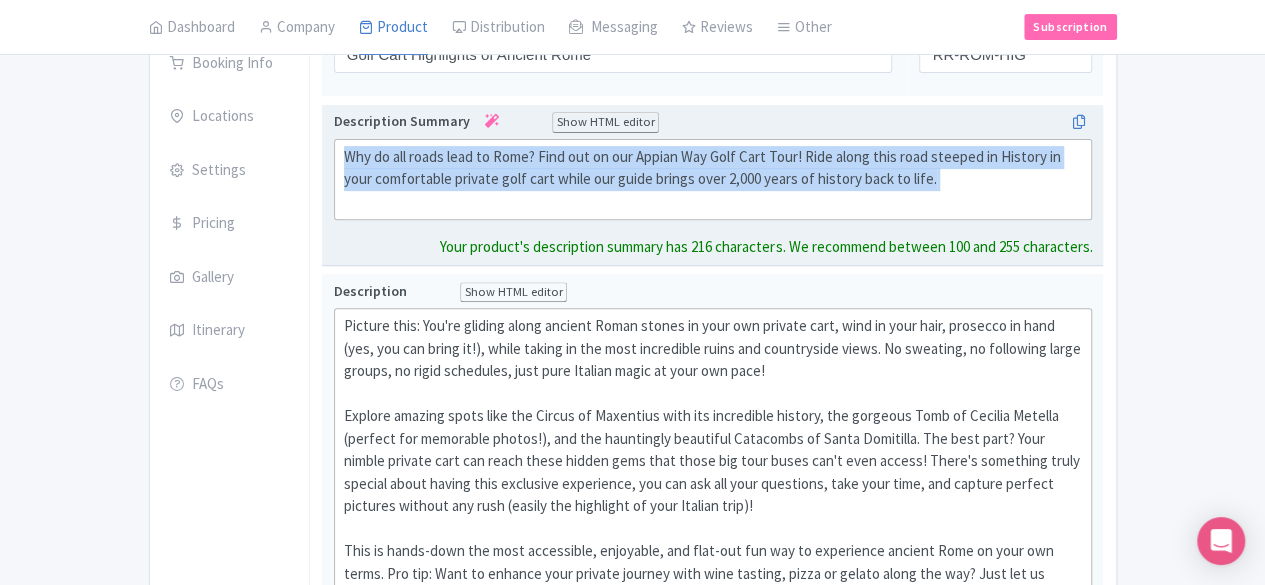paste on "Discover Rome’s iconic landmarks and hidden treasures in style with a private golf cart tour led by a passionate local guide. Glide through the Eternal City’s hills and historic center effortlessly, uncovering stories only Romans know." 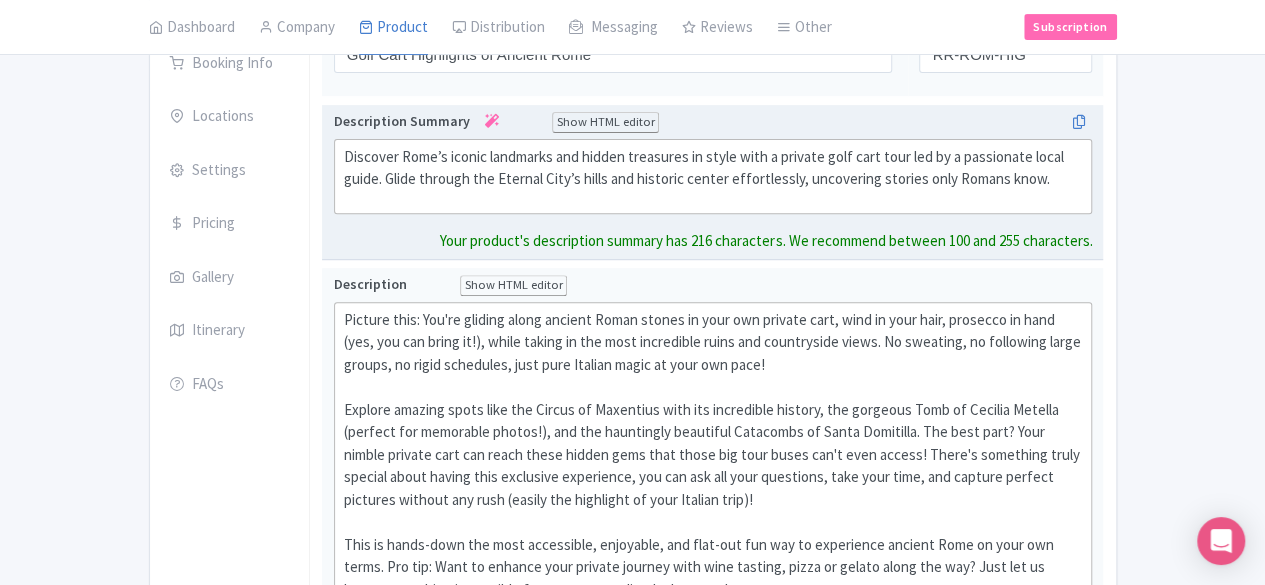 type on "<div>Discover Rome’s iconic landmarks and hidden treasures in style with a private golf cart tour led by a passionate local guide. Glide through the Eternal City’s hills and historic center effortlessly, uncovering stories only Romans know.</div>" 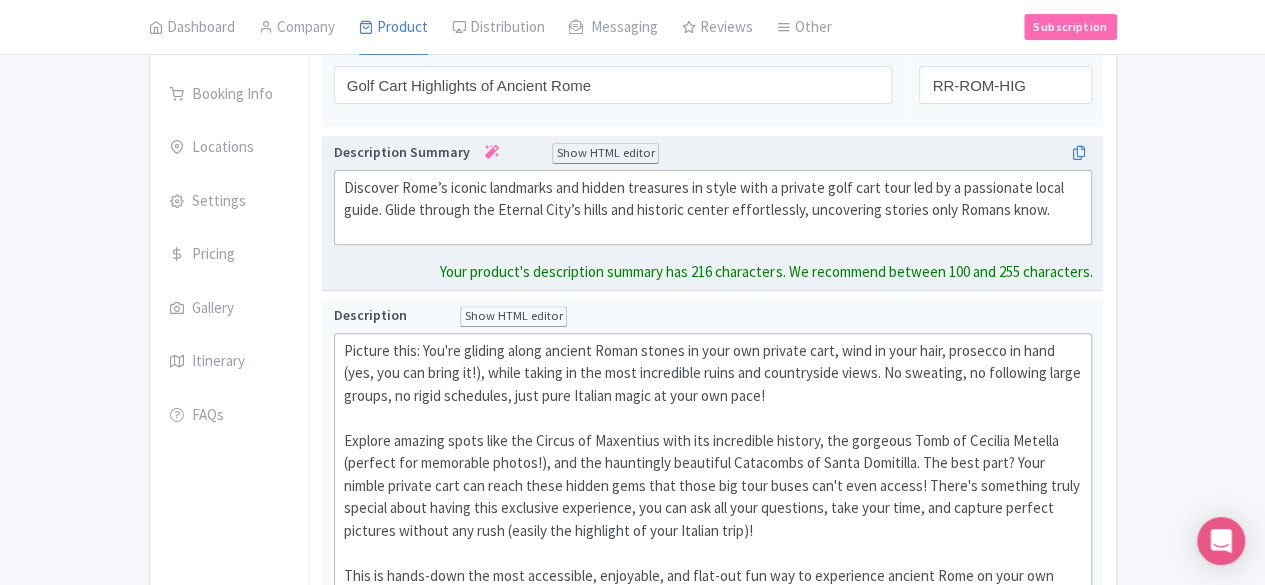 scroll, scrollTop: 312, scrollLeft: 0, axis: vertical 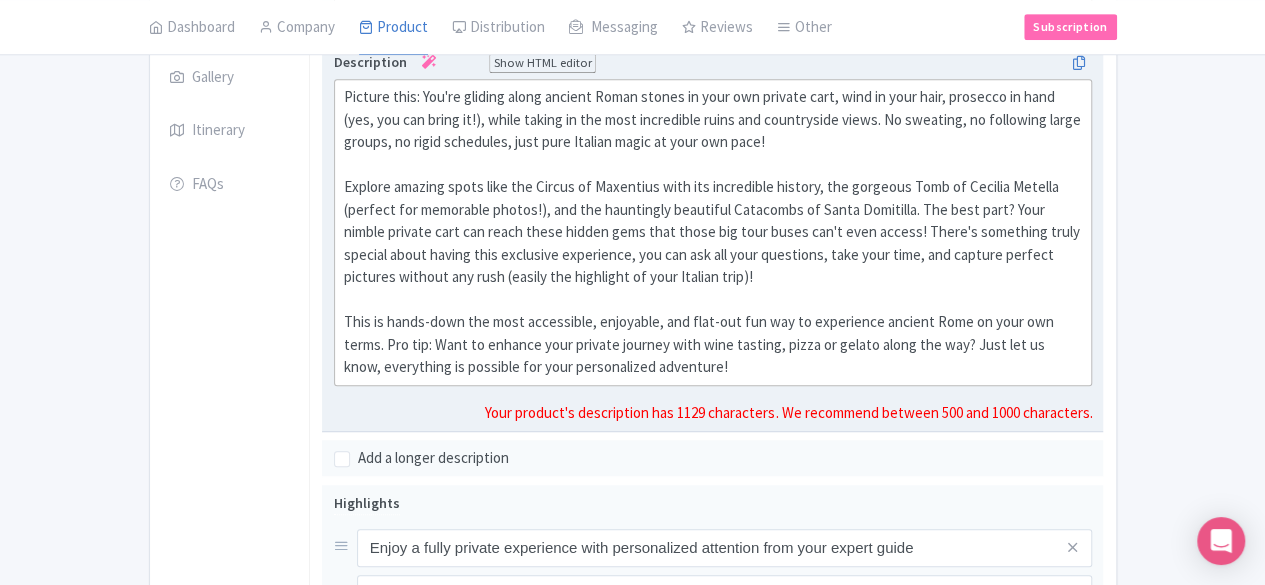 click on "Picture this: You're gliding along ancient Roman stones in your own private cart, wind in your hair, prosecco in hand (yes, you can bring it!), while taking in the most incredible ruins and countryside views. No sweating, no following large groups, no rigid schedules, just pure Italian magic at your own pace! Explore amazing spots like the Circus of Maxentius with its incredible history, the gorgeous Tomb of Cecilia Metella (perfect for memorable photos!), and the hauntingly beautiful Catacombs of Santa Domitilla. The best part? Your nimble private cart can reach these hidden gems that those big tour buses can't even access! There's something truly special about having this exclusive experience, you can ask all your questions, take your time, and capture perfect pictures without any rush (easily the highlight of your Italian trip)!" 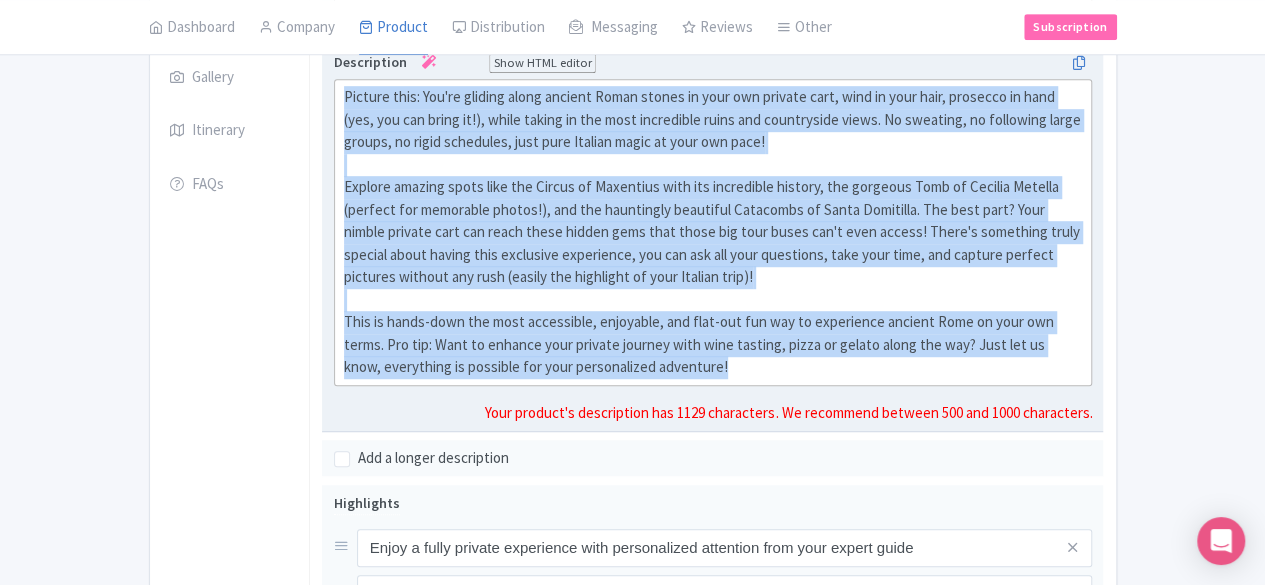 paste on "<br>Explore the grandeur and secrets of Imperial Rome with the Rolling Rome Golf Cart Tour—a private, eco-friendly experience designed for comfort, insight, and adventure. Your English-speaking local guide meets you at your hotel (within the [CITY] center), then whisks you away in a deluxe golf cart to uncover the city’s most celebrated monuments and lesser-known marvels.<br><br></div><div><br>From the Colosseum and Trevi Fountain to the Aventine Hill’s orange grove and the Knights of Malta keyhole, this tour blends Rome’s famous highlights with enchanting hidden gems. Ride across the city’s historic hills—Celio, Aventine, Gianiculum—without the strain of walking, making it ideal for travelers of all ages and families.<br><br></div><div><br>Whether you’re a first-time visitor or a seasoned Rome lover, this immersive journey offers fresh perspectives and unforgettable stories.<br><br></div><div><br><br>" 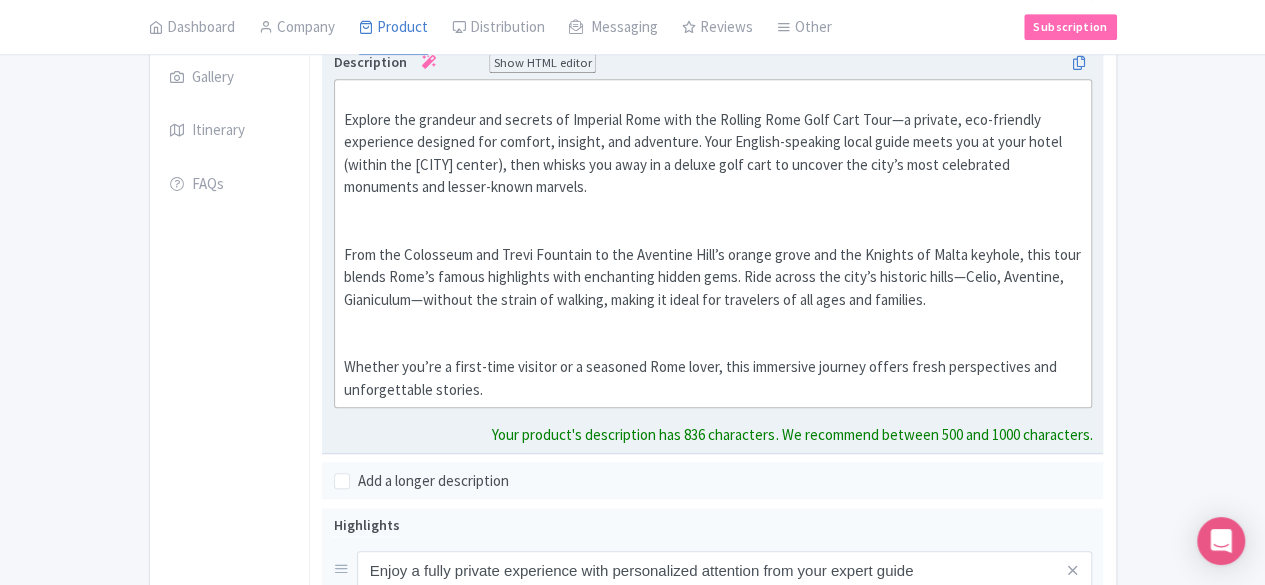 scroll, scrollTop: 412, scrollLeft: 0, axis: vertical 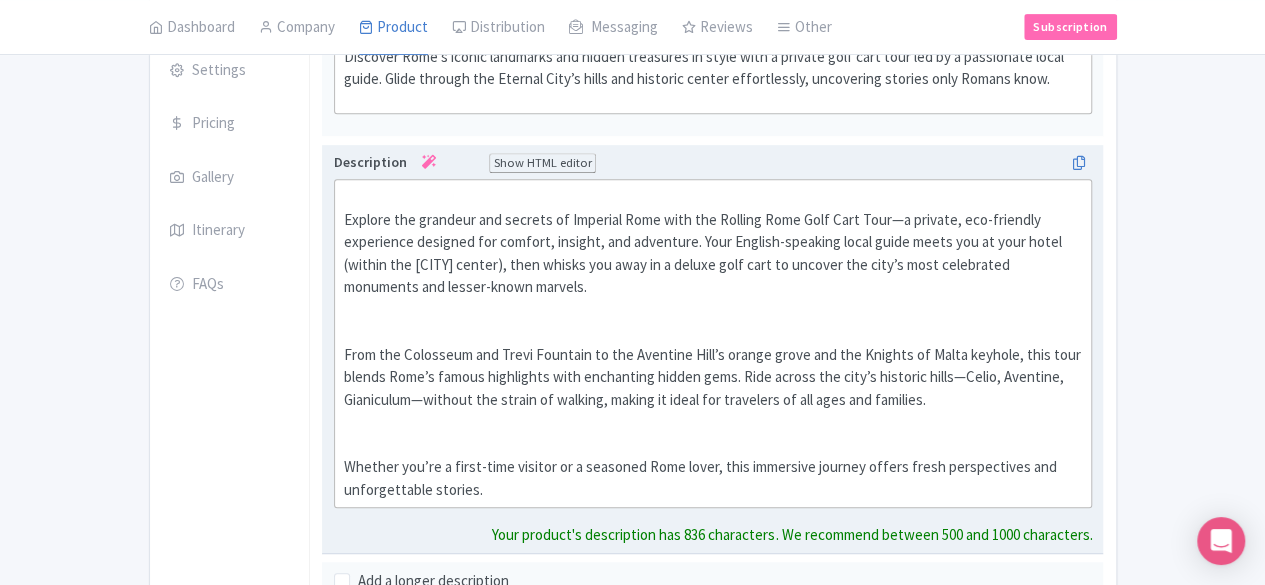 click on "From the Colosseum and Trevi Fountain to the Aventine Hill’s orange grove and the Knights of Malta keyhole, this tour blends Rome’s famous highlights with enchanting hidden gems. Ride across the city’s historic hills—Celio, Aventine, Gianiculum—without the strain of walking, making it ideal for travelers of all ages and families." 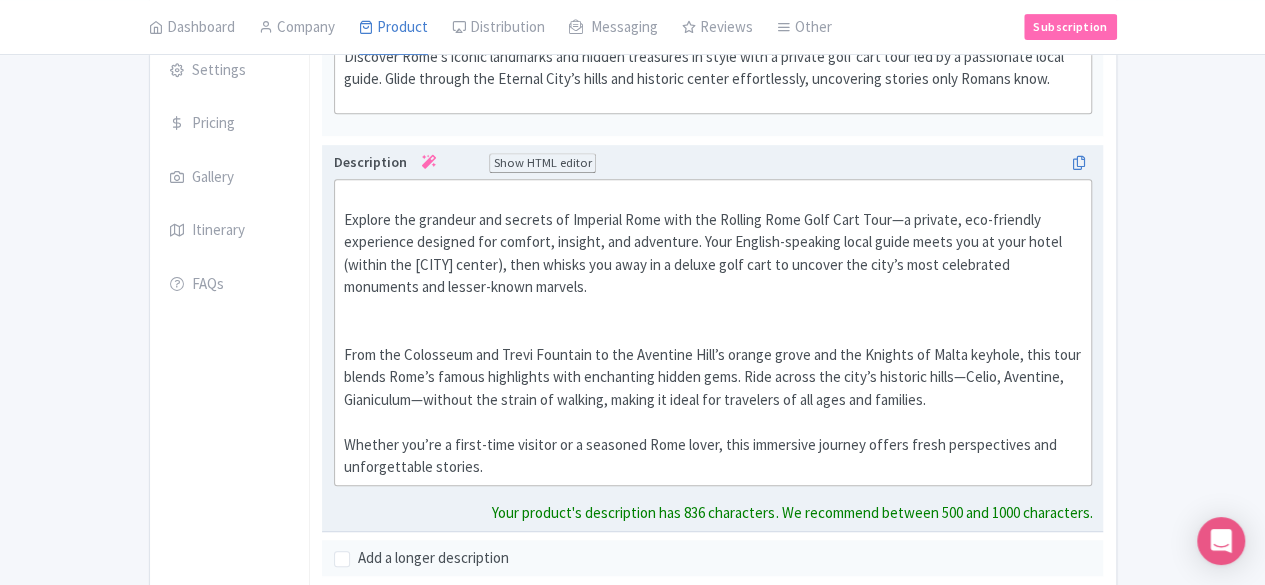 click on "Explore the grandeur and secrets of Imperial Rome with the Rolling Rome Golf Cart Tour—a private, eco-friendly experience designed for comfort, insight, and adventure. Your English-speaking local guide meets you at your hotel (within the [CITY] center), then whisks you away in a deluxe golf cart to uncover the city’s most celebrated monuments and lesser-known marvels." 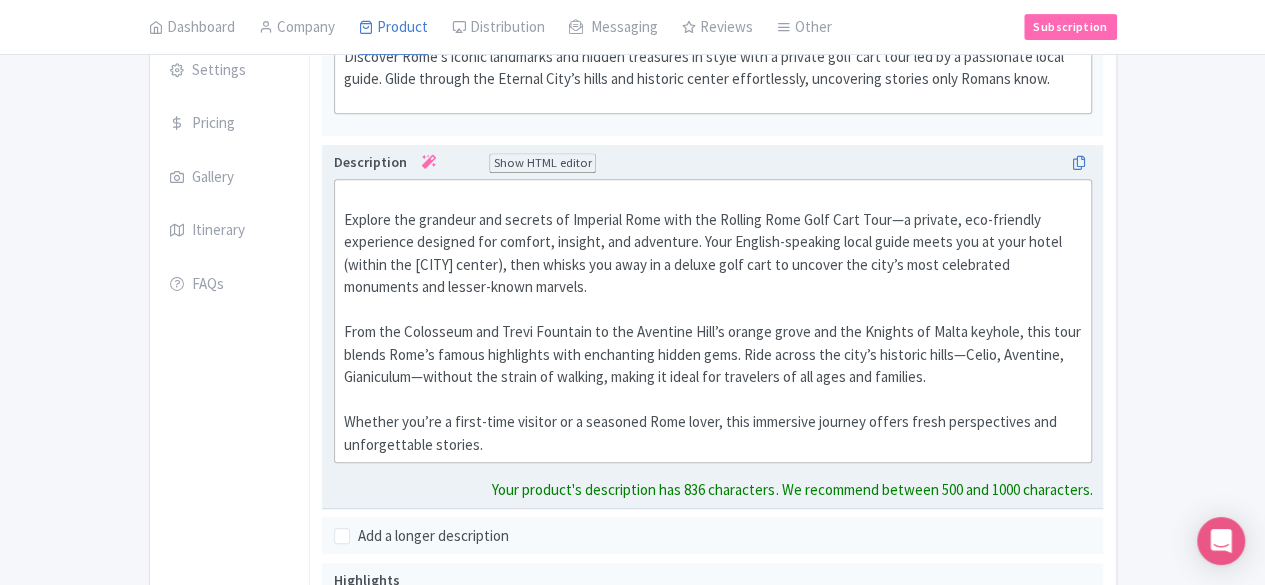 click on "Explore the grandeur and secrets of Imperial Rome with the Rolling Rome Golf Cart Tour—a private, eco-friendly experience designed for comfort, insight, and adventure. Your English-speaking local guide meets you at your hotel (within the [CITY] center), then whisks you away in a deluxe golf cart to uncover the city’s most celebrated monuments and lesser-known marvels." 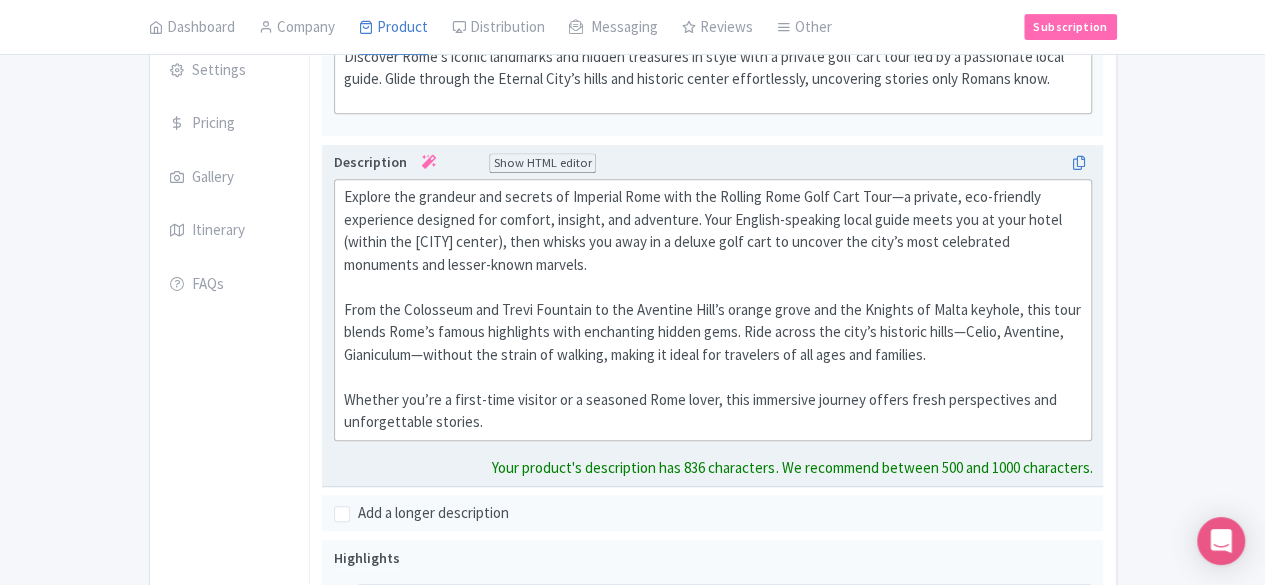 click on "From the Colosseum and Trevi Fountain to the Aventine Hill’s orange grove and the Knights of Malta keyhole, this tour blends Rome’s famous highlights with enchanting hidden gems. Ride across the city’s historic hills—Celio, Aventine, Gianiculum—without the strain of walking, making it ideal for travelers of all ages and families." 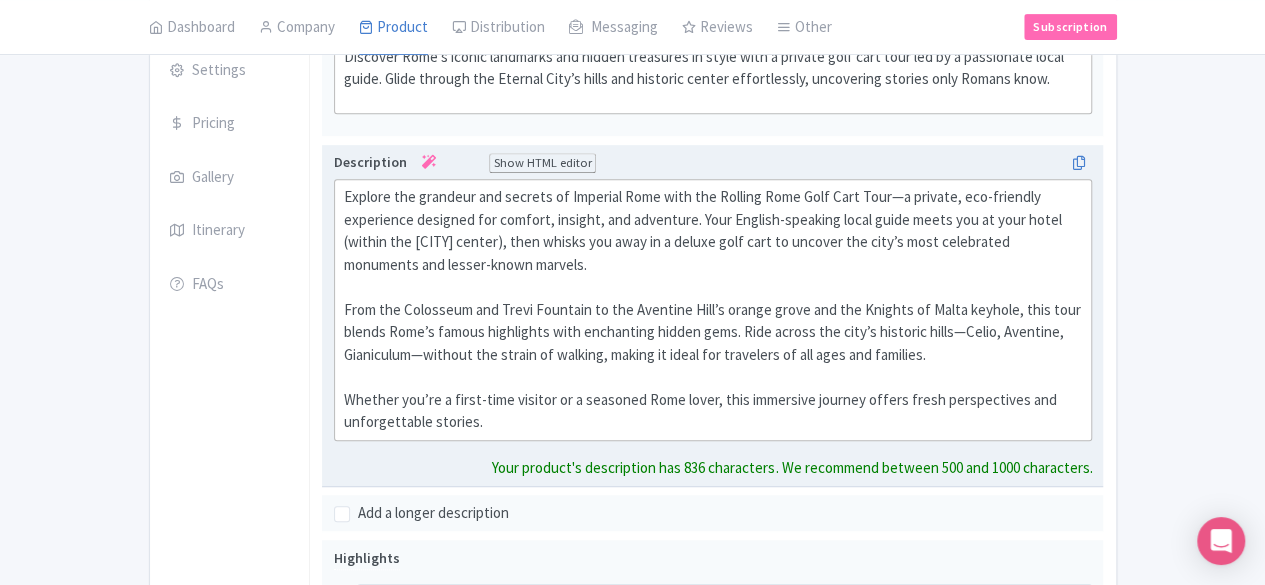 drag, startPoint x: 248, startPoint y: 375, endPoint x: 236, endPoint y: 372, distance: 12.369317 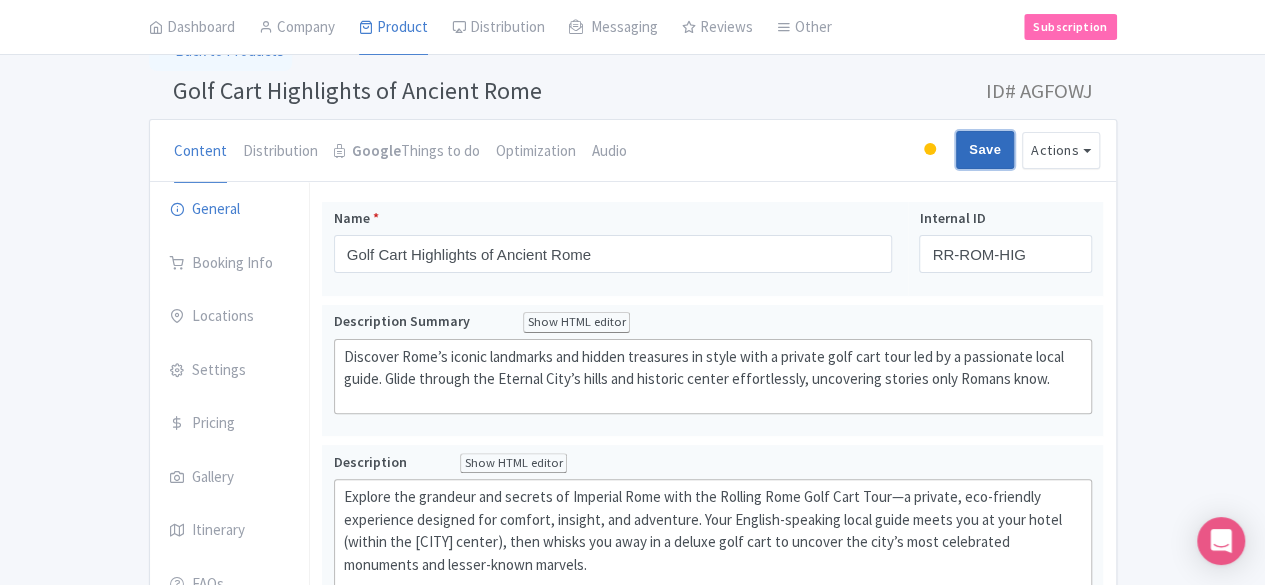 click on "Save" at bounding box center [985, 150] 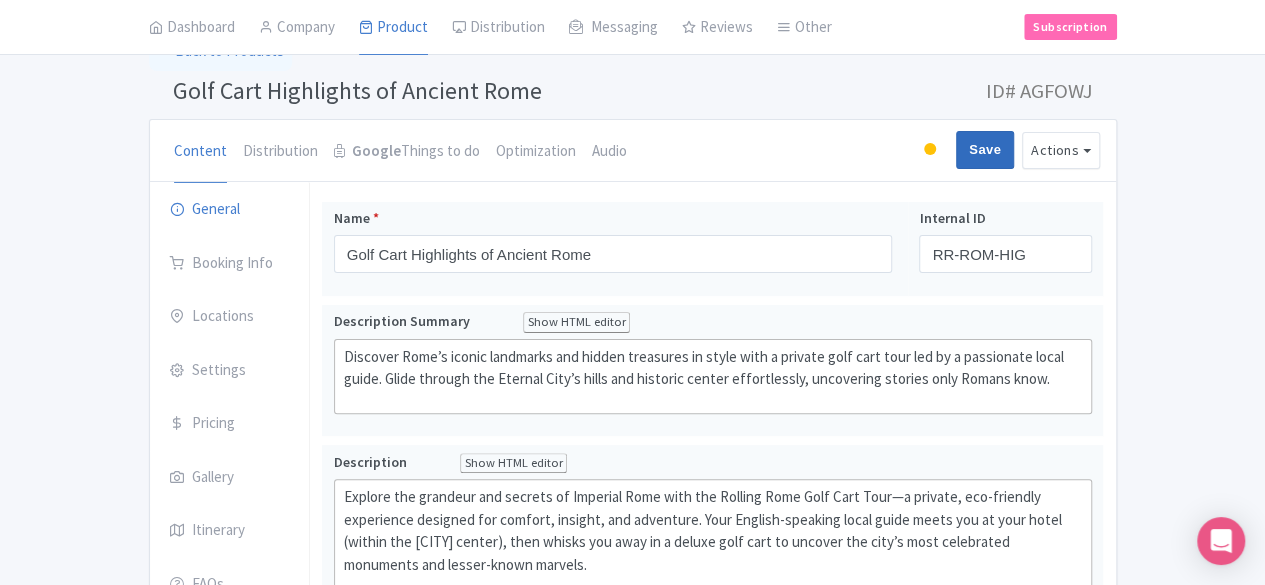 type on "Saving..." 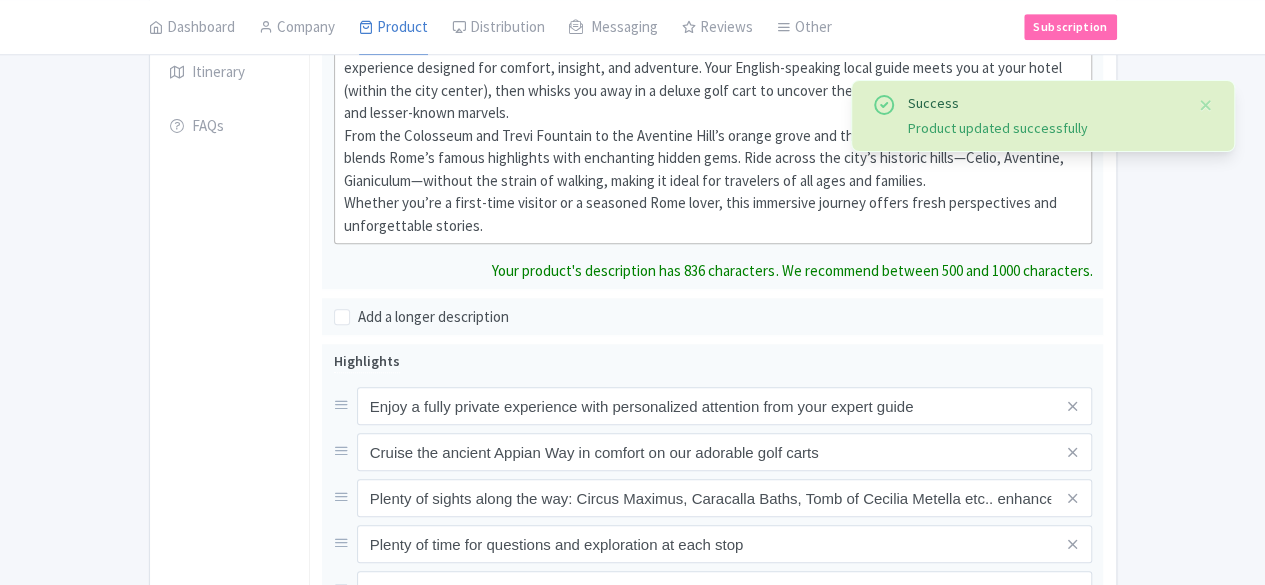 scroll, scrollTop: 612, scrollLeft: 0, axis: vertical 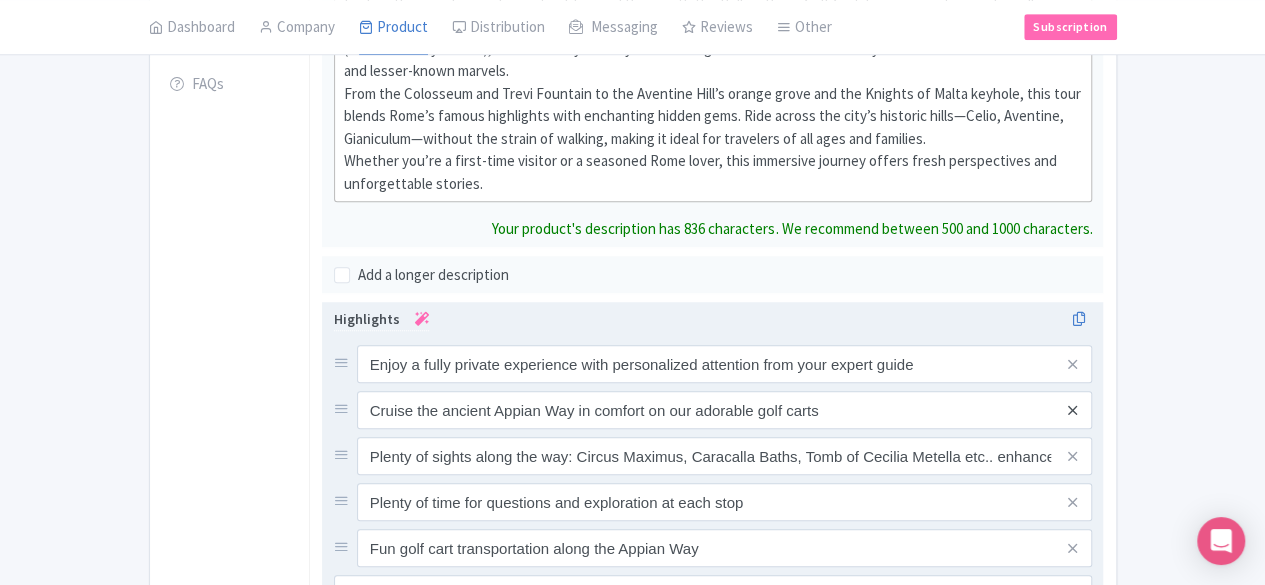 click on "Enjoy a fully private experience with personalized attention from your expert guide Cruise the ancient Appian Way in comfort on our adorable golf carts Plenty of sights along the way: Circus Maximus, Caracalla Baths, Tomb of Cecilia Metella etc.. enhanced by video and VR Plenty of time for questions and exploration at each stop Fun golf cart transportation along the Appian Way" at bounding box center (713, 456) 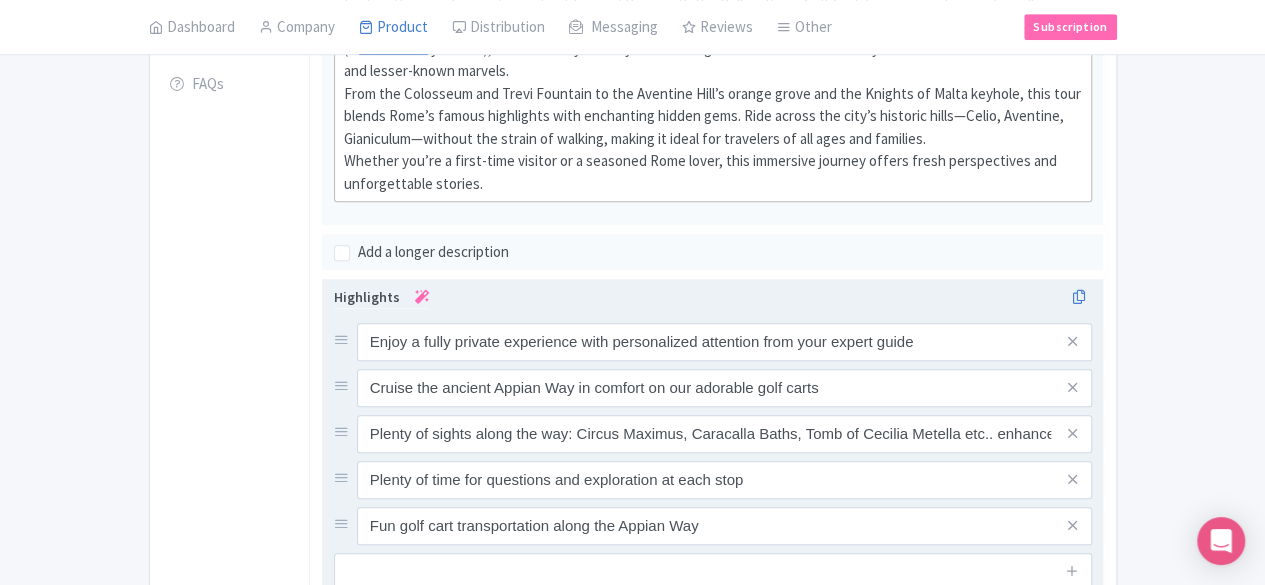 click at bounding box center (1072, 388) 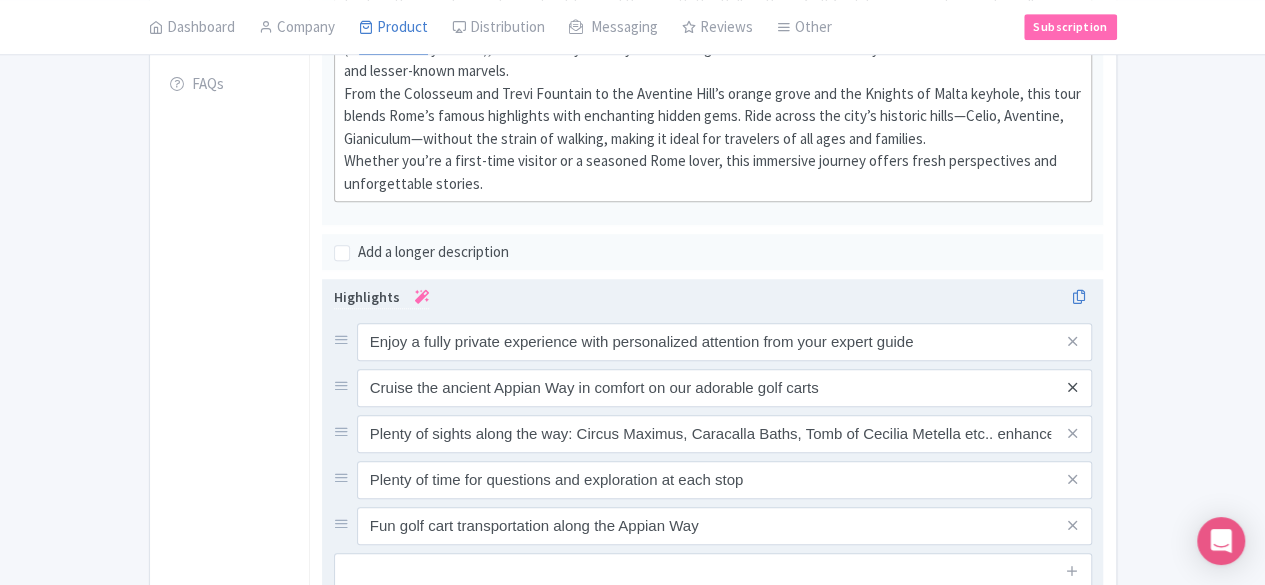 click at bounding box center (1072, 387) 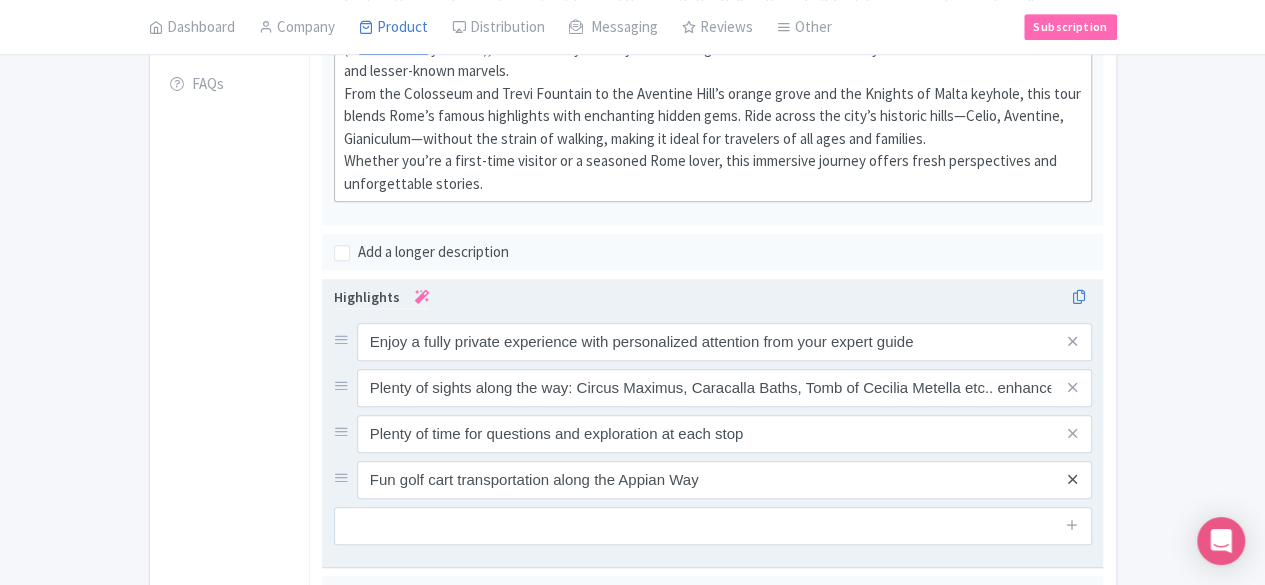 click at bounding box center (1072, 479) 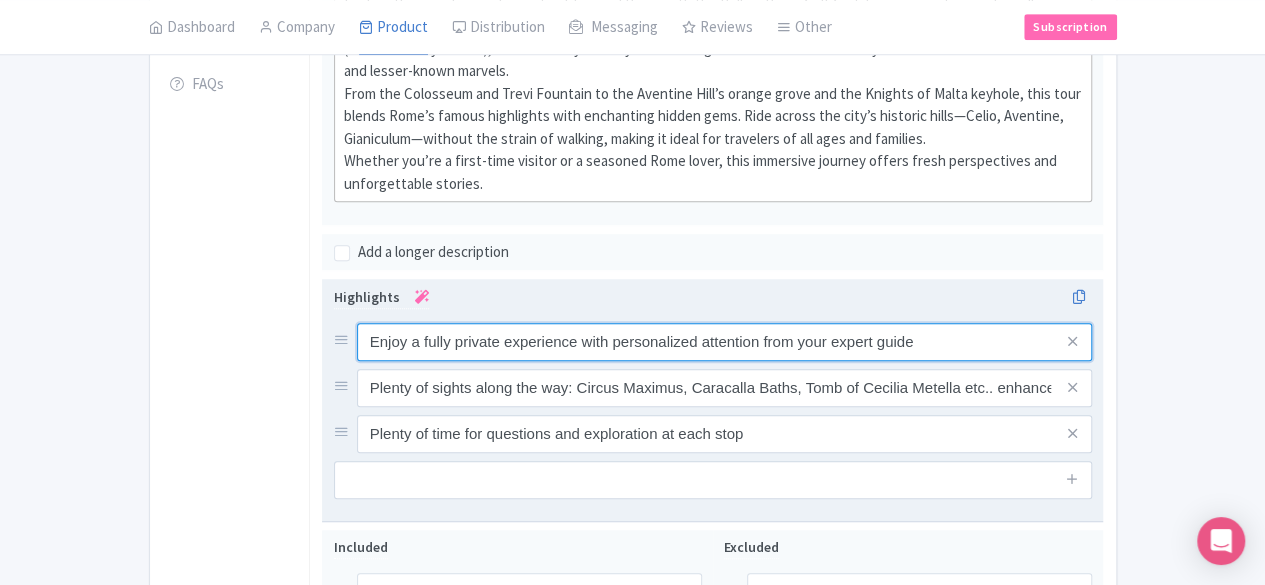 drag, startPoint x: 838, startPoint y: 290, endPoint x: 739, endPoint y: 295, distance: 99.12618 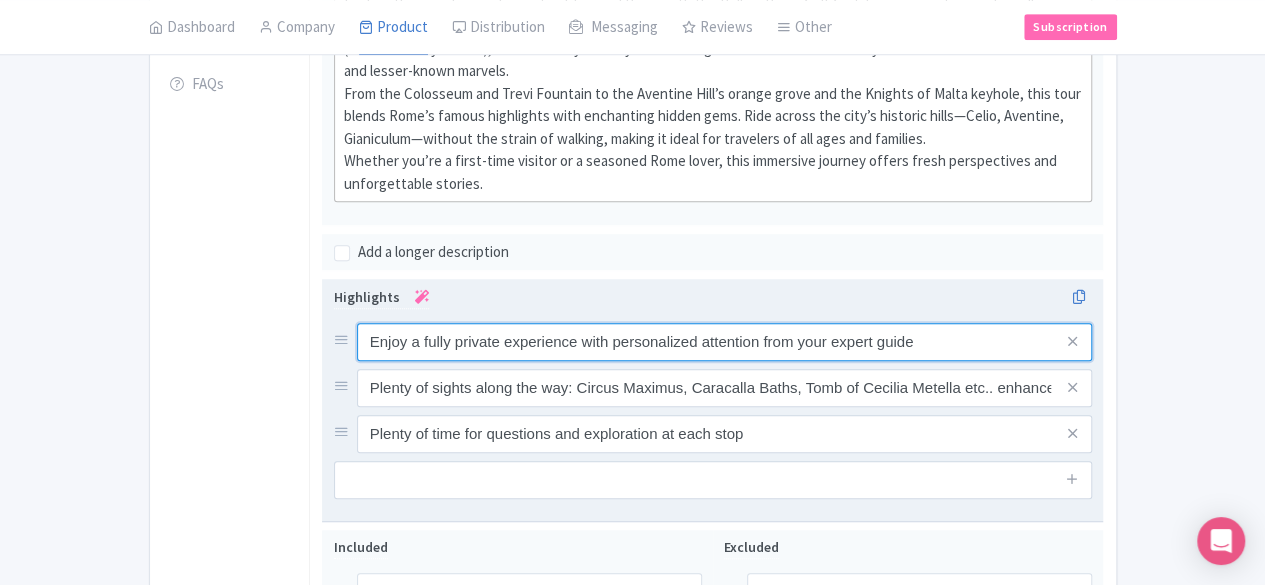 click on "Enjoy a fully private experience with personalized attention from your expert guide" at bounding box center (725, 342) 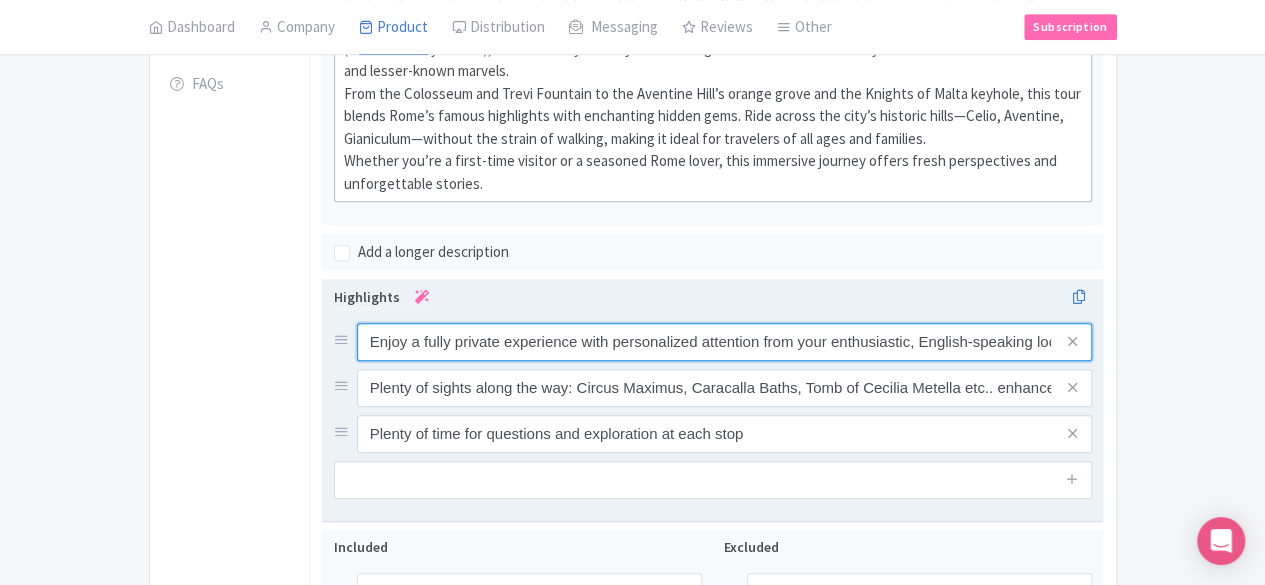 drag, startPoint x: 944, startPoint y: 289, endPoint x: 818, endPoint y: 283, distance: 126.14278 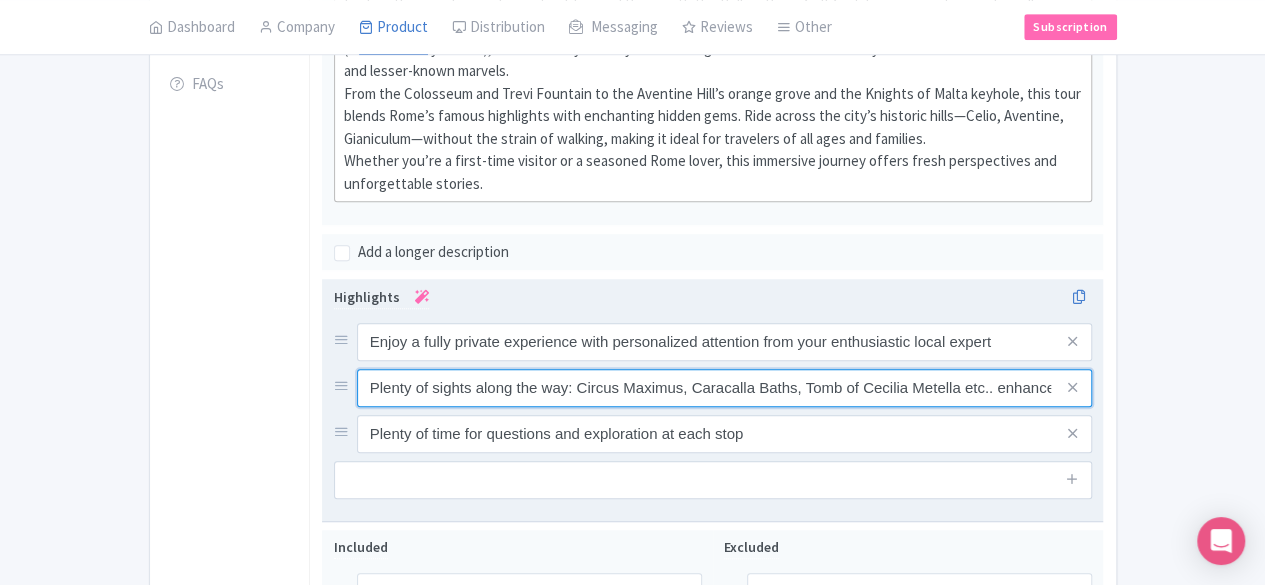 click on "Plenty of sights along the way: Circus Maximus, Caracalla Baths, Tomb of Cecilia Metella etc.. enhanced by video and VR" at bounding box center [725, 342] 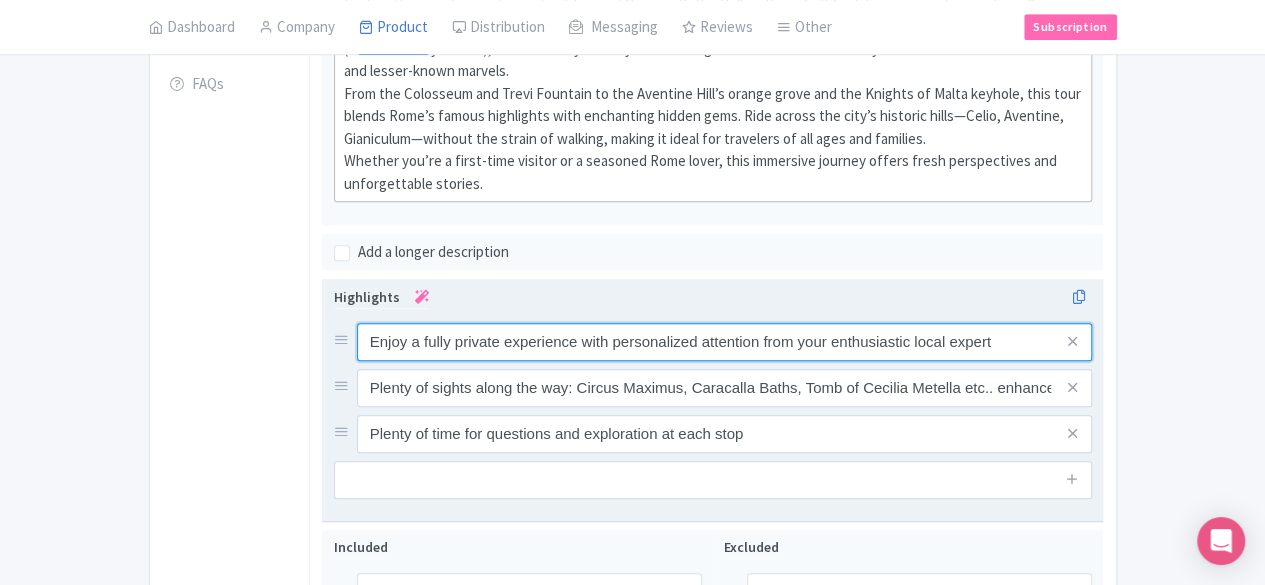 click on "Enjoy a fully private experience with personalized attention from your enthusiastic local expert" at bounding box center [725, 342] 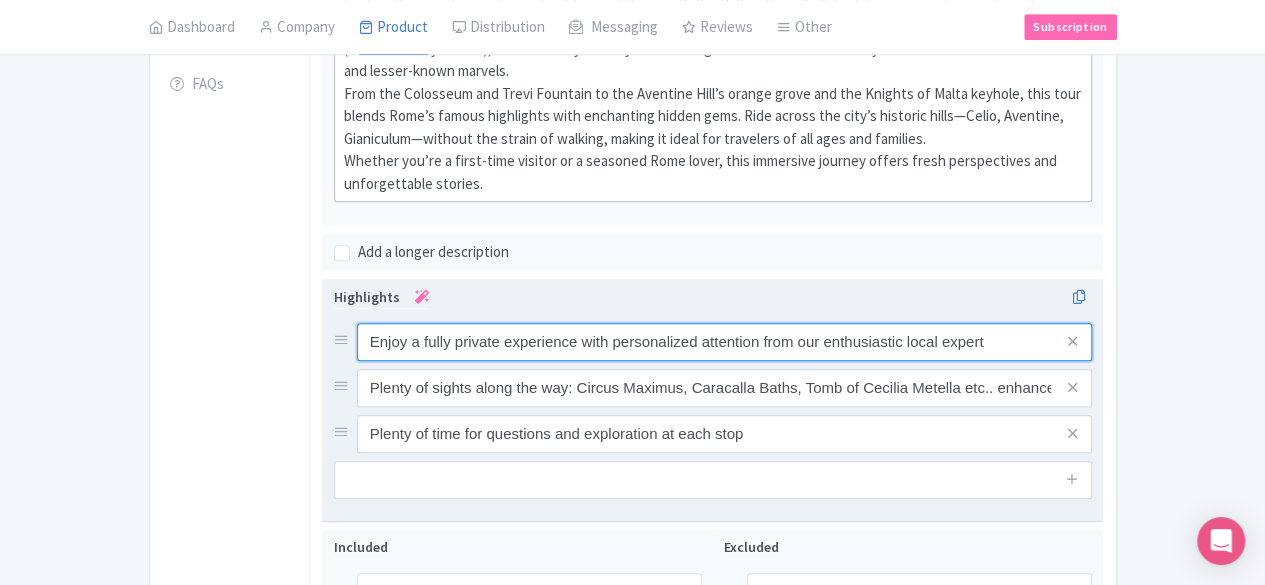 type on "Enjoy a fully private experience with personalized attention from our enthusiastic local expert" 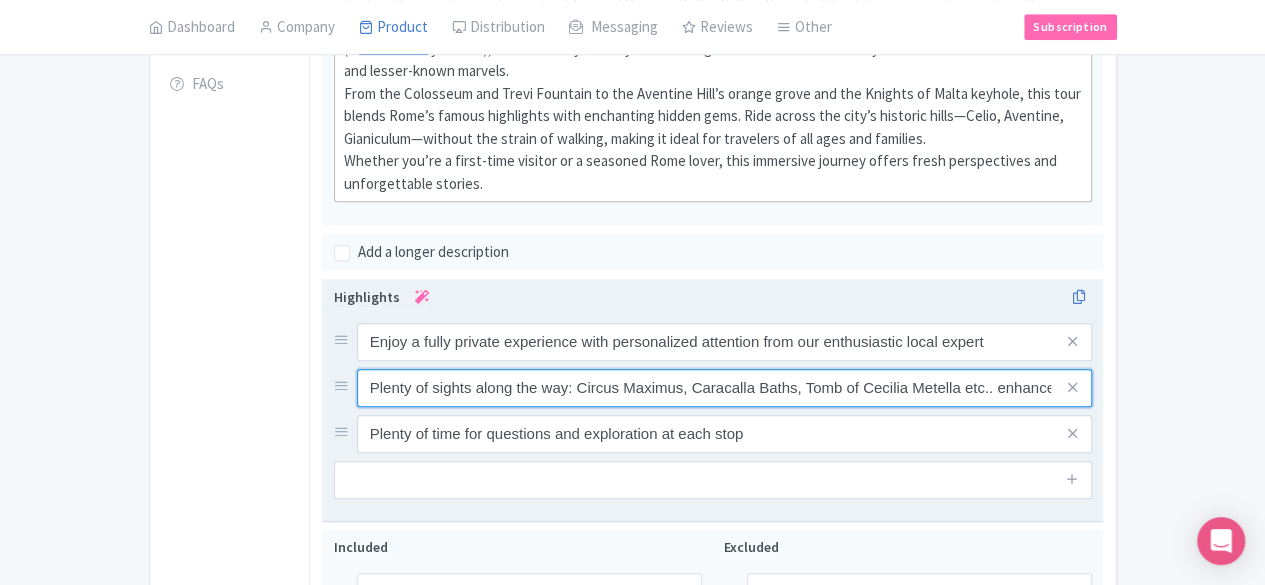 click on "Plenty of sights along the way: Circus Maximus, Caracalla Baths, Tomb of Cecilia Metella etc.. enhanced by video and VR" at bounding box center (725, 342) 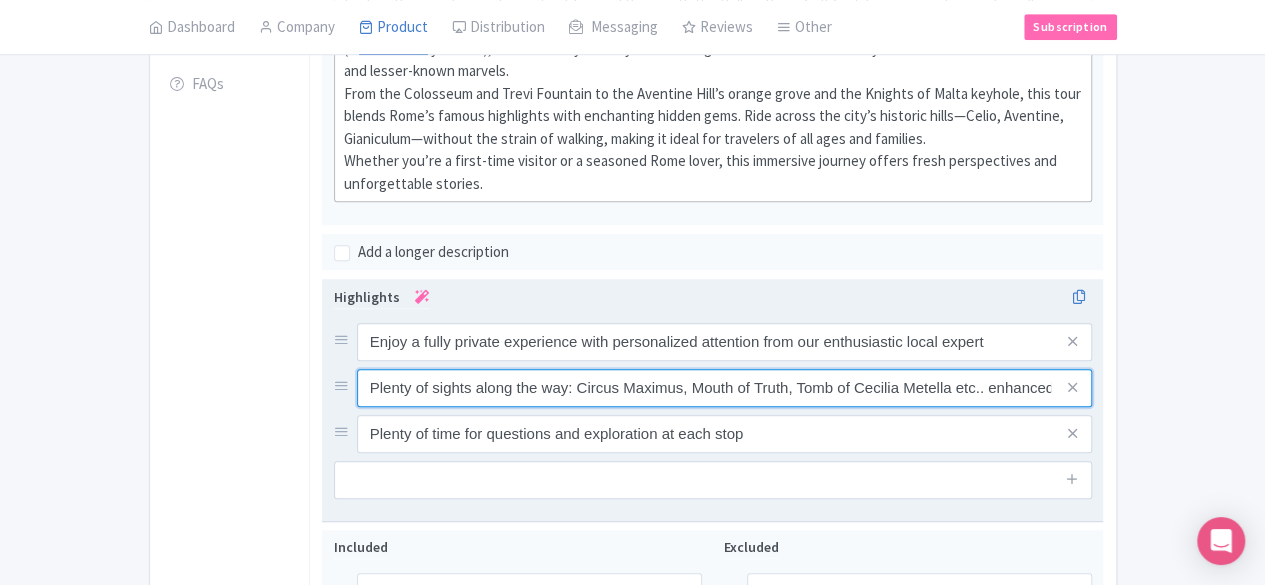 drag, startPoint x: 708, startPoint y: 335, endPoint x: 862, endPoint y: 335, distance: 154 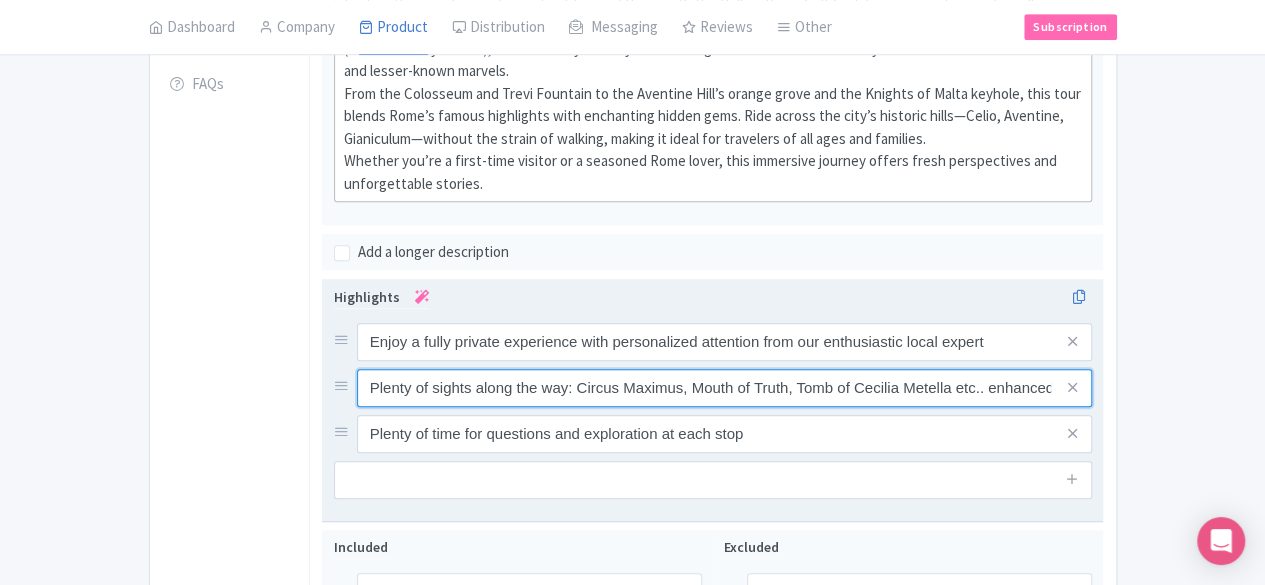 click on "Plenty of sights along the way: Circus Maximus, Mouth of Truth, Tomb of Cecilia Metella etc.. enhanced by video and VR" at bounding box center [725, 342] 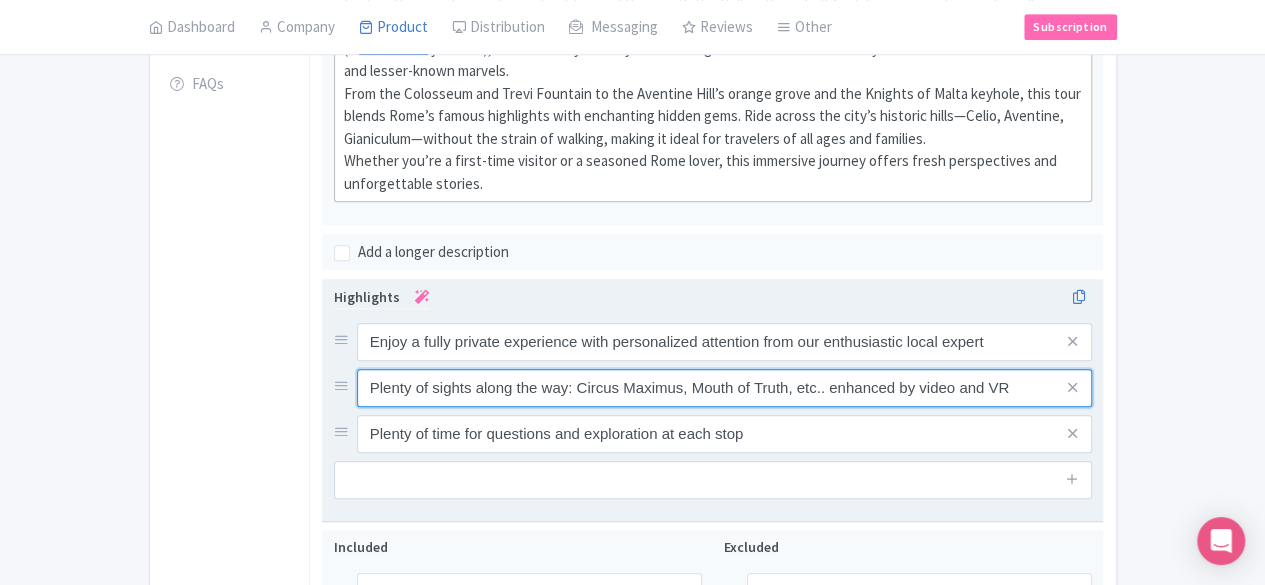 paste on "Theater of Marcello" 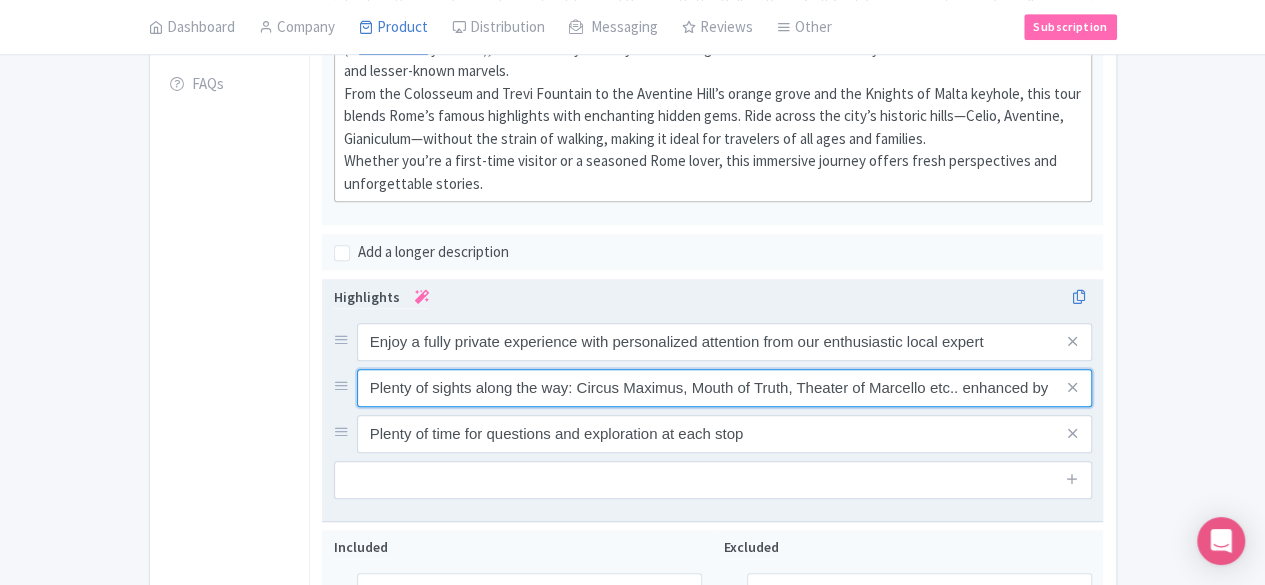 drag, startPoint x: 872, startPoint y: 338, endPoint x: 1049, endPoint y: 371, distance: 180.04999 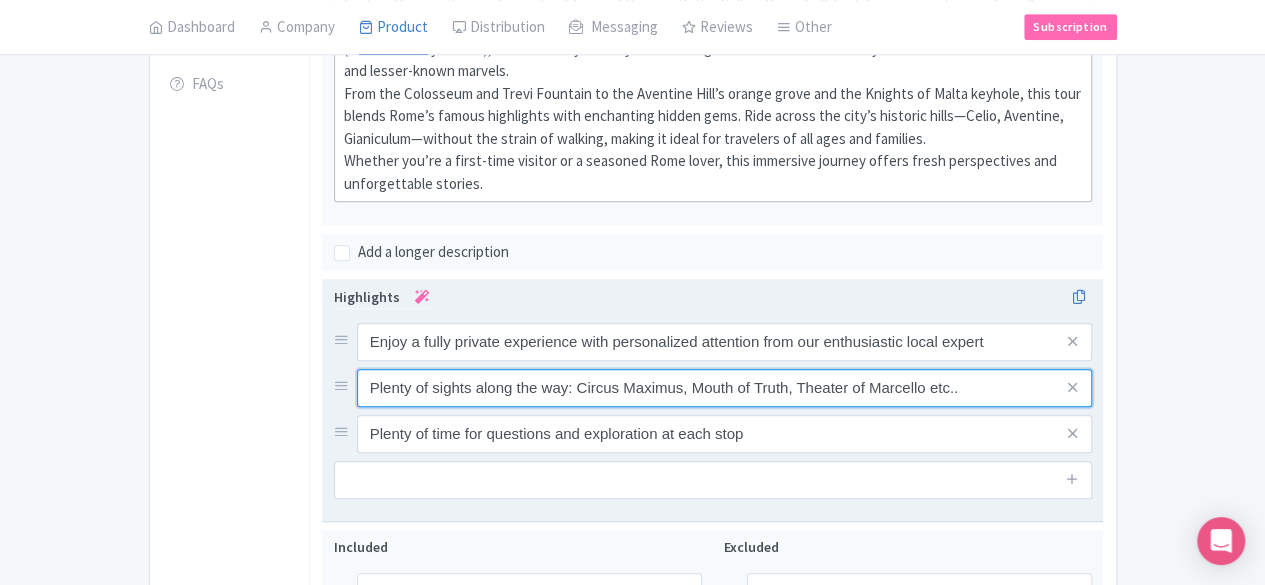 click on "Plenty of sights along the way: Circus Maximus, Mouth of Truth, Theater of Marcello etc.." at bounding box center [725, 342] 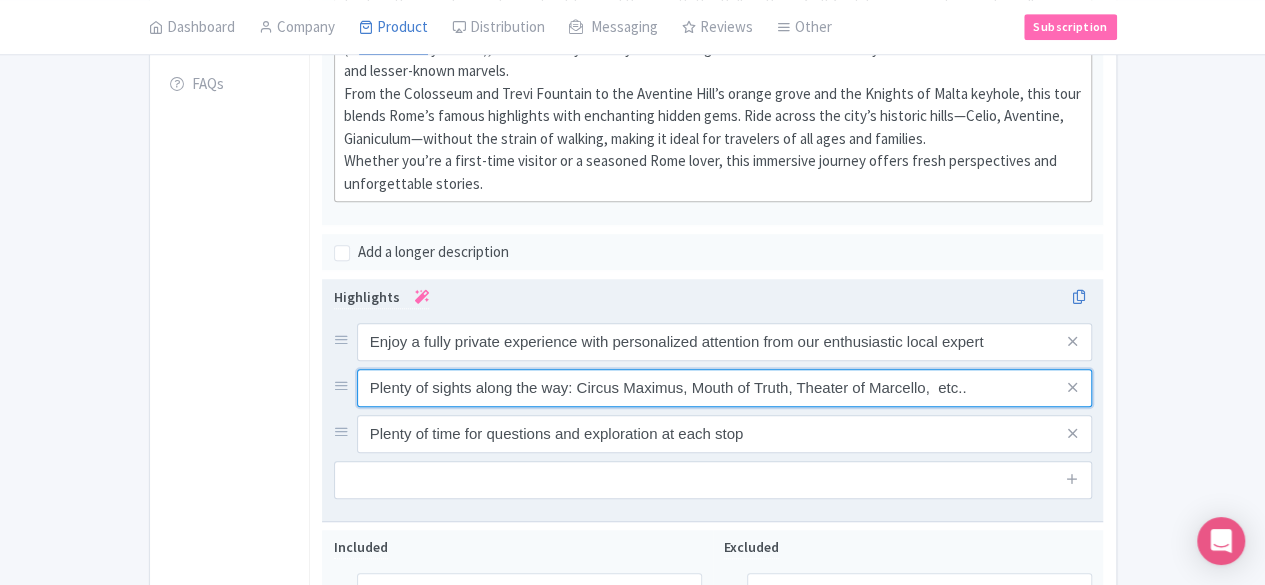 paste on "Column of Trajan" 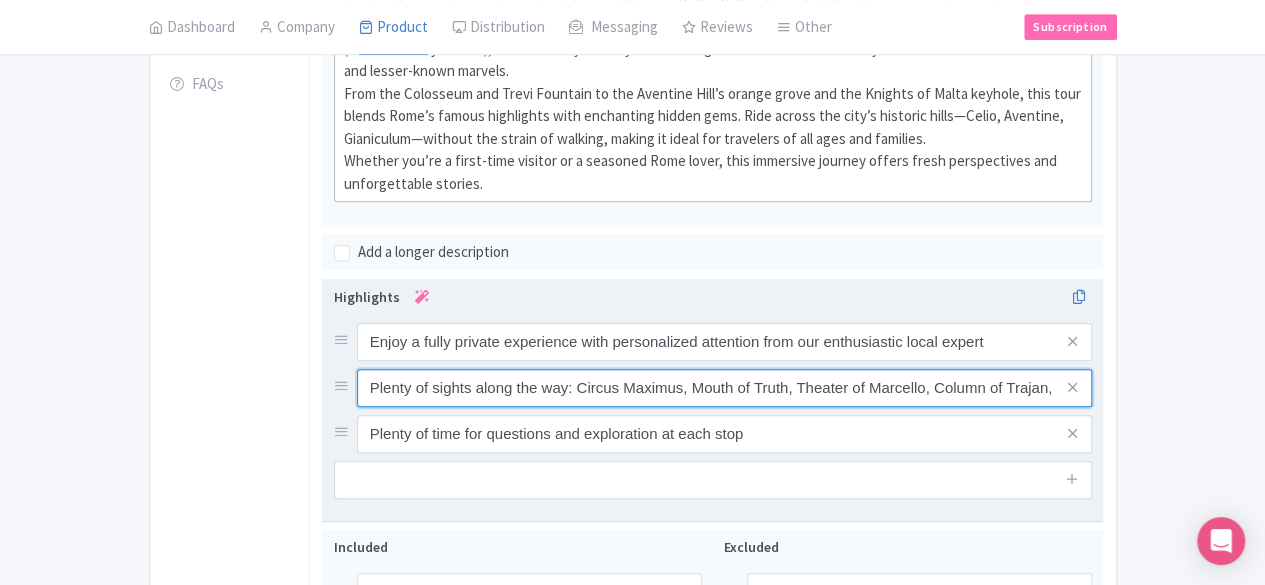 paste on "Jianiculum Hill" 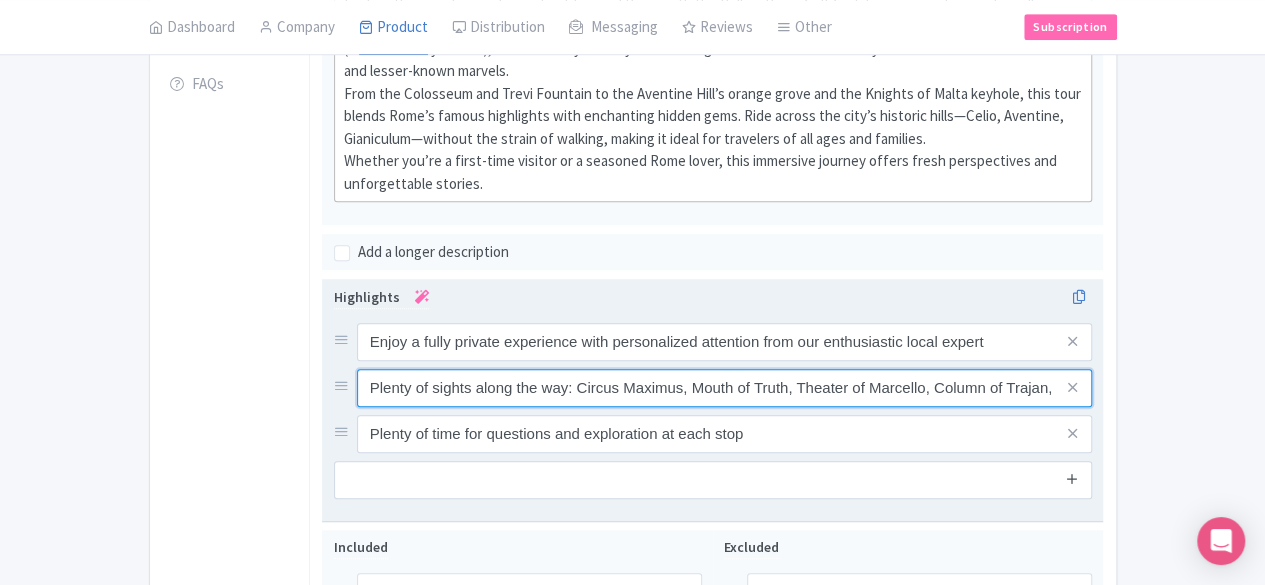 type on "Plenty of sights along the way: Circus Maximus, Mouth of Truth, Theater of Marcello, Column of Trajan, Jianiculum Hill etc.." 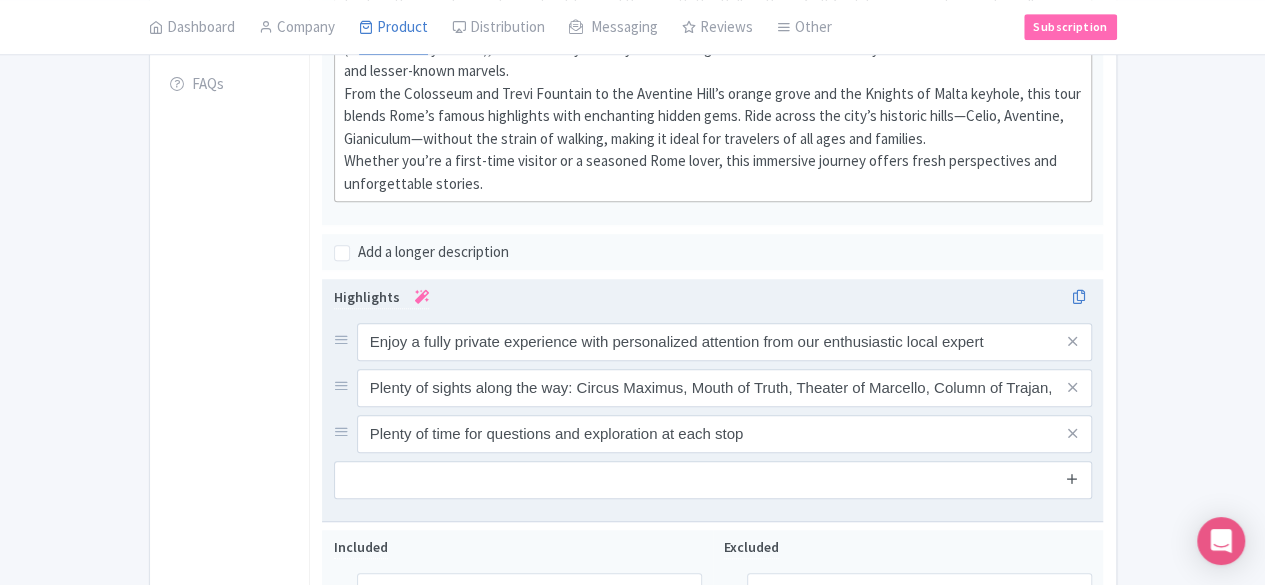 click at bounding box center (1072, 478) 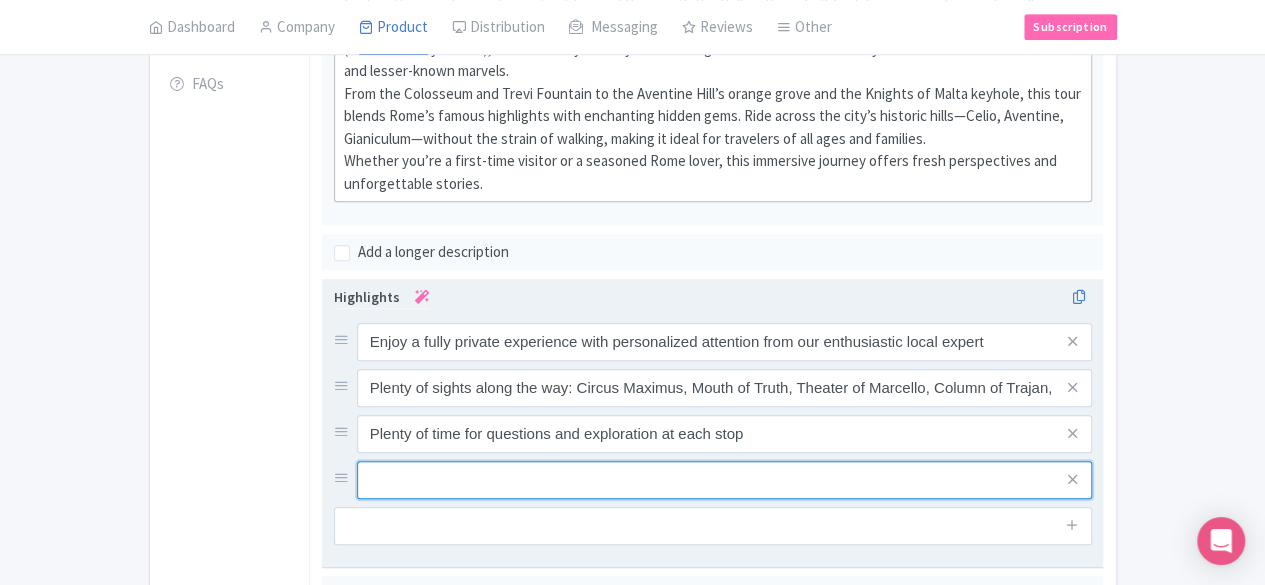 click at bounding box center (725, 342) 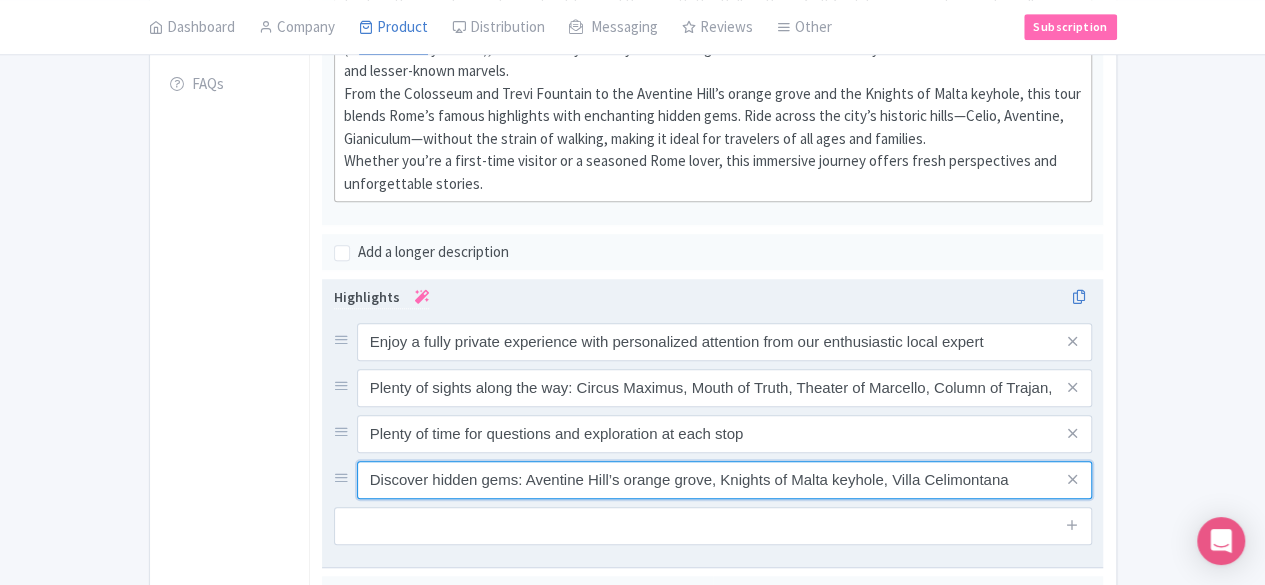 type on "Discover hidden gems: Aventine Hill’s orange grove, Knights of Malta keyhole, Villa Celimontana" 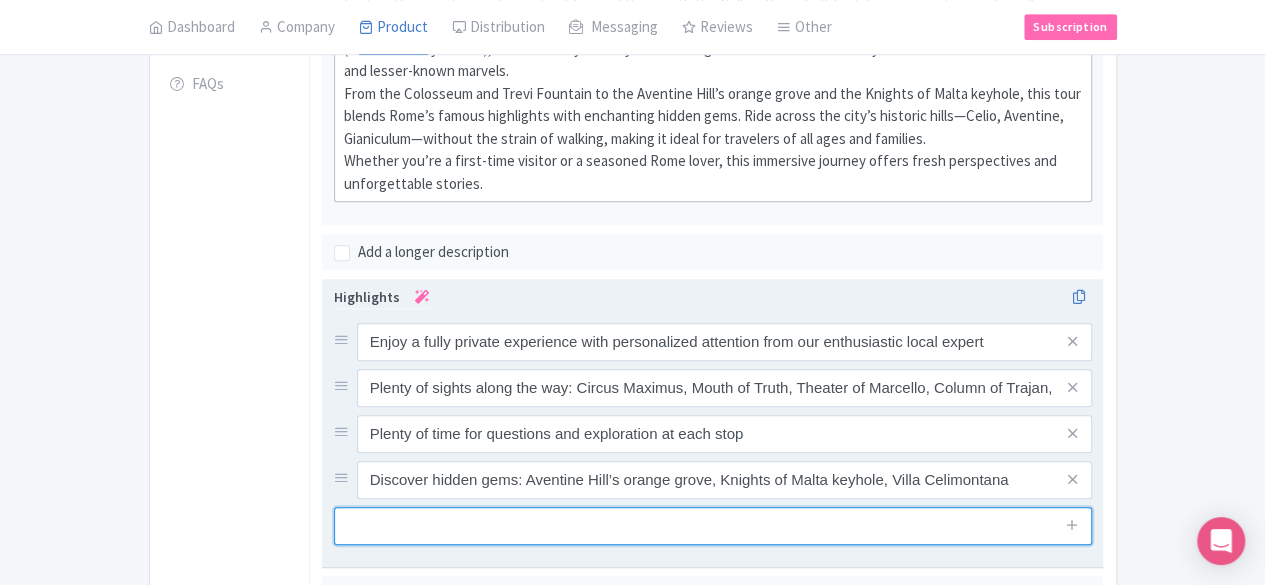 click at bounding box center (713, 526) 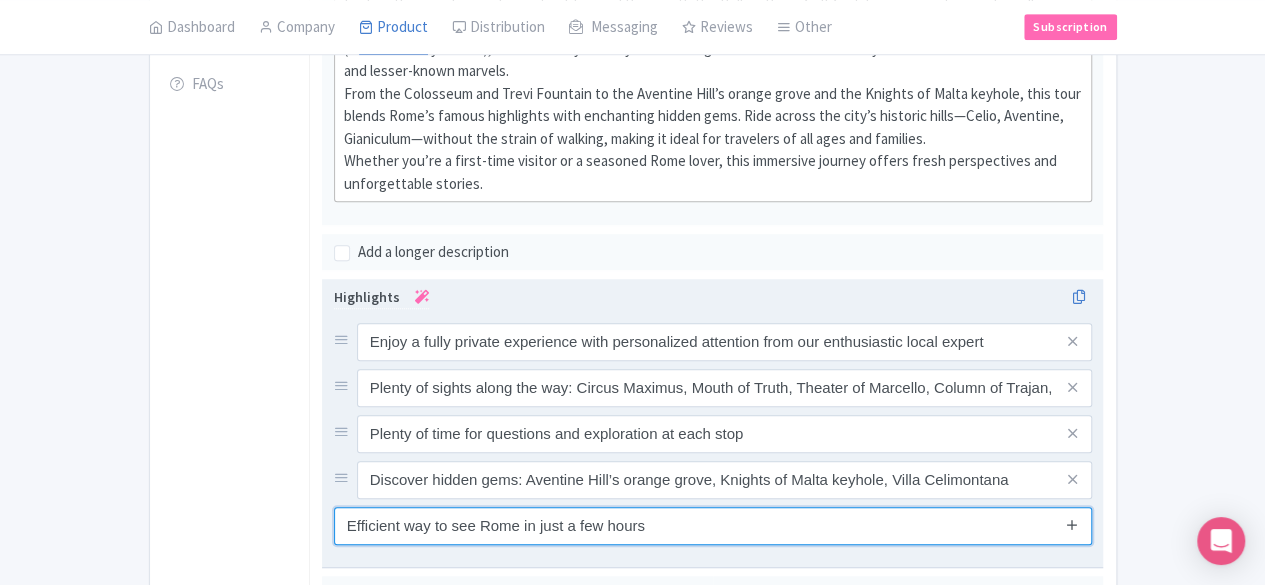 type on "Efficient way to see Rome in just a few hours" 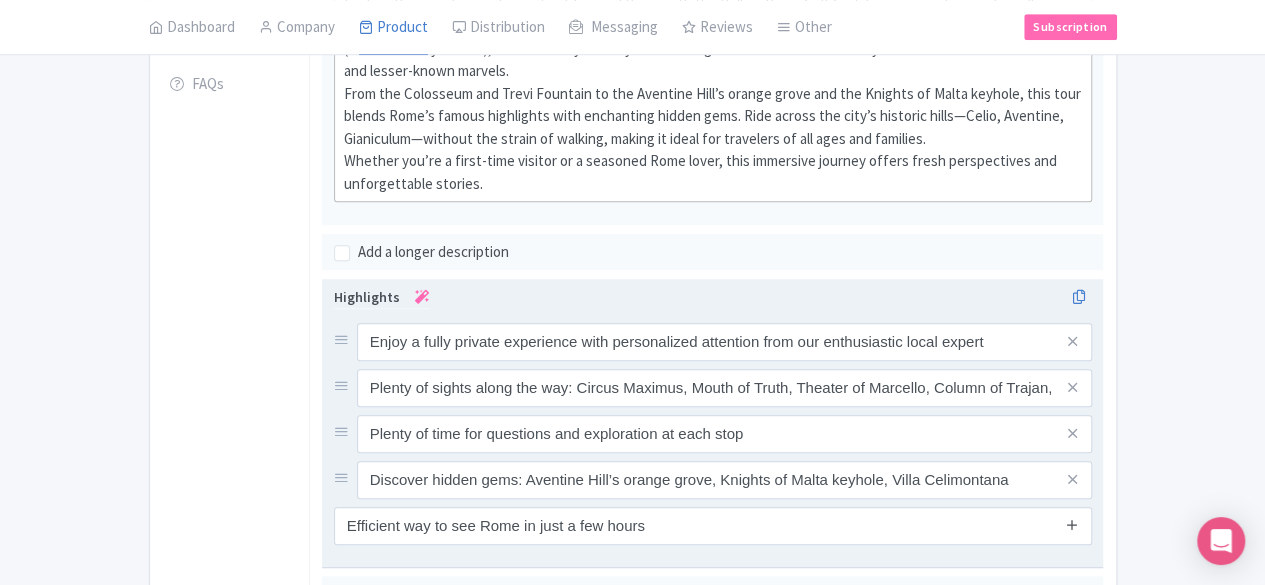 click at bounding box center [1072, 524] 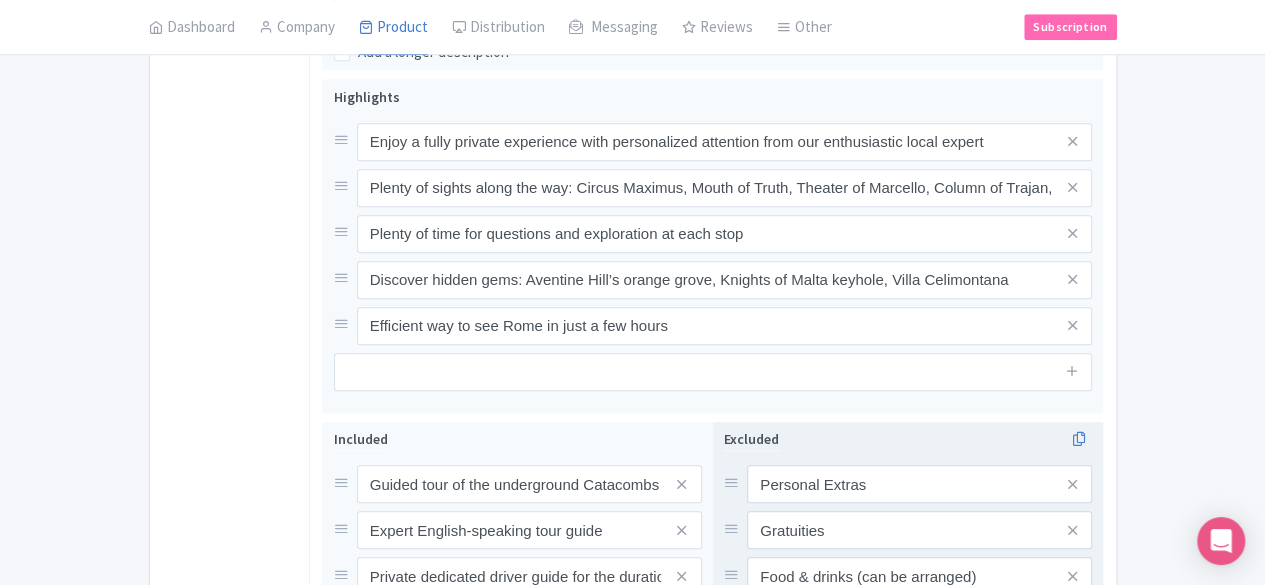 scroll, scrollTop: 1012, scrollLeft: 0, axis: vertical 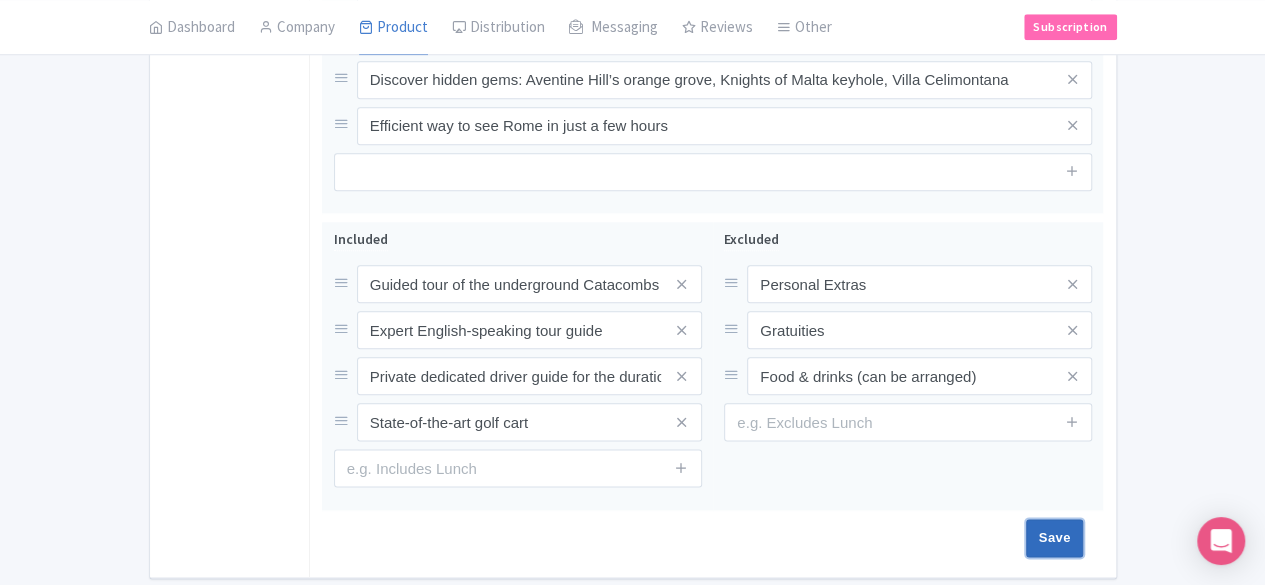 drag, startPoint x: 1192, startPoint y: 474, endPoint x: 1181, endPoint y: 491, distance: 20.248457 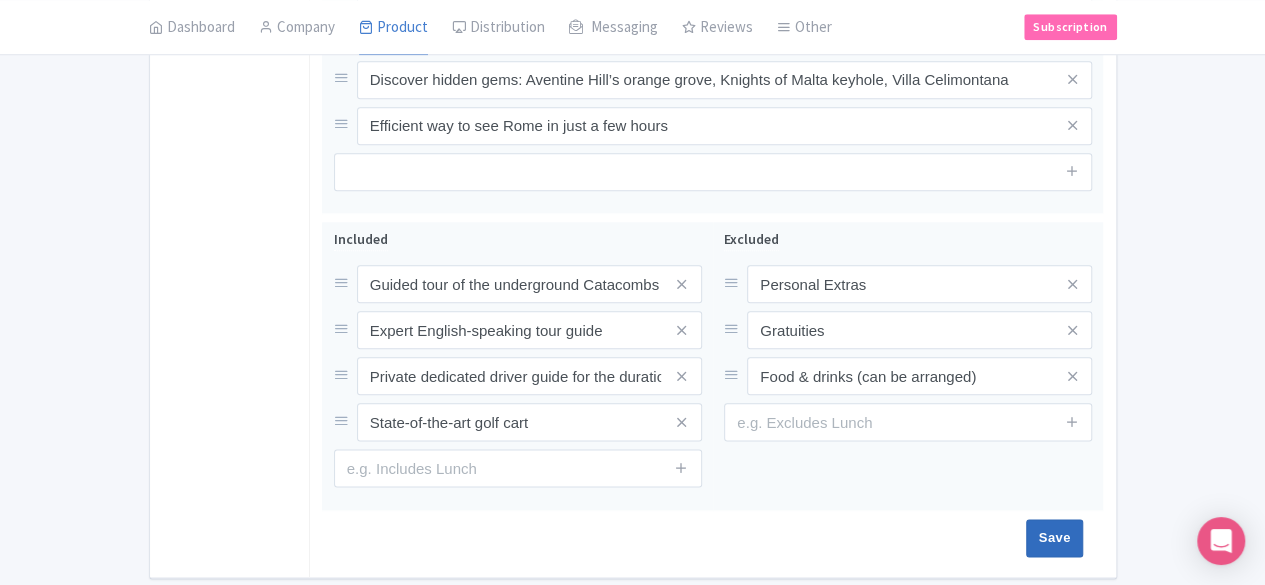type on "Saving..." 